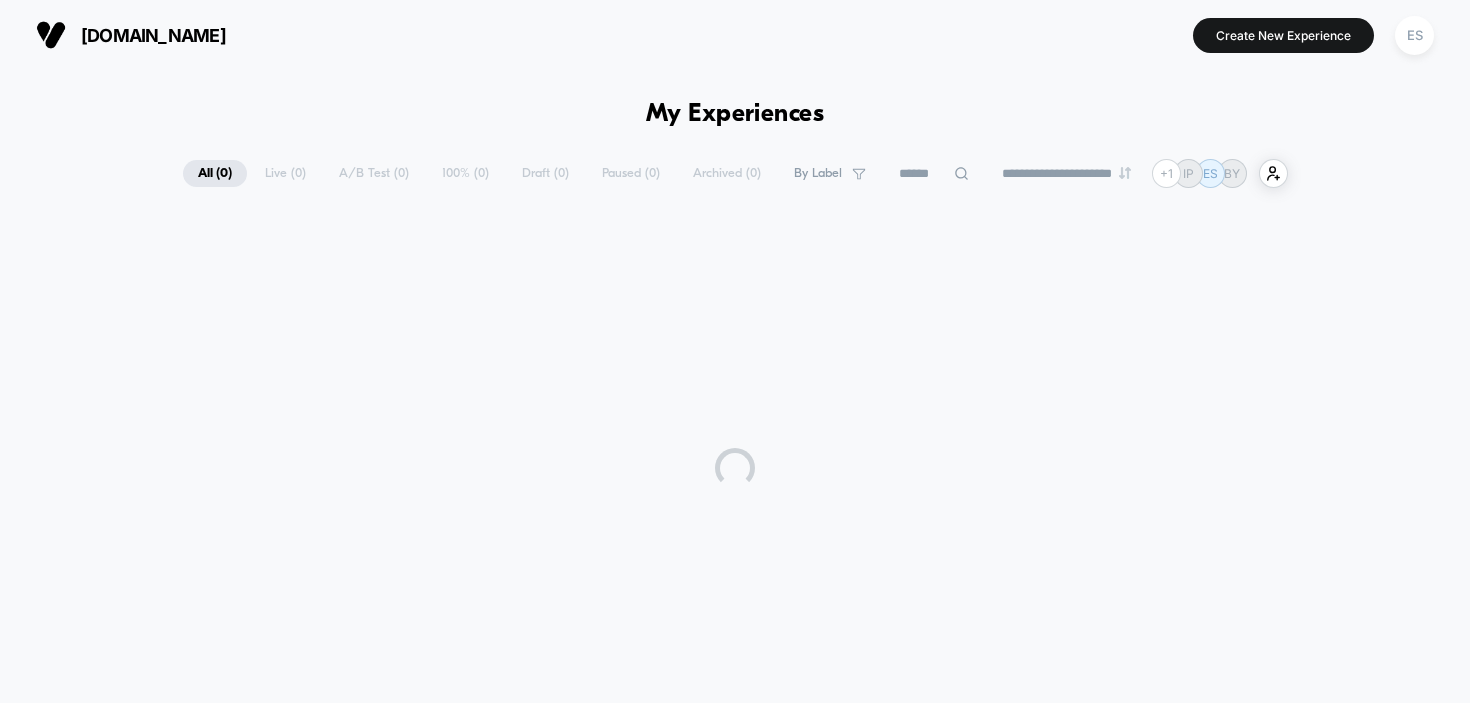 scroll, scrollTop: 0, scrollLeft: 0, axis: both 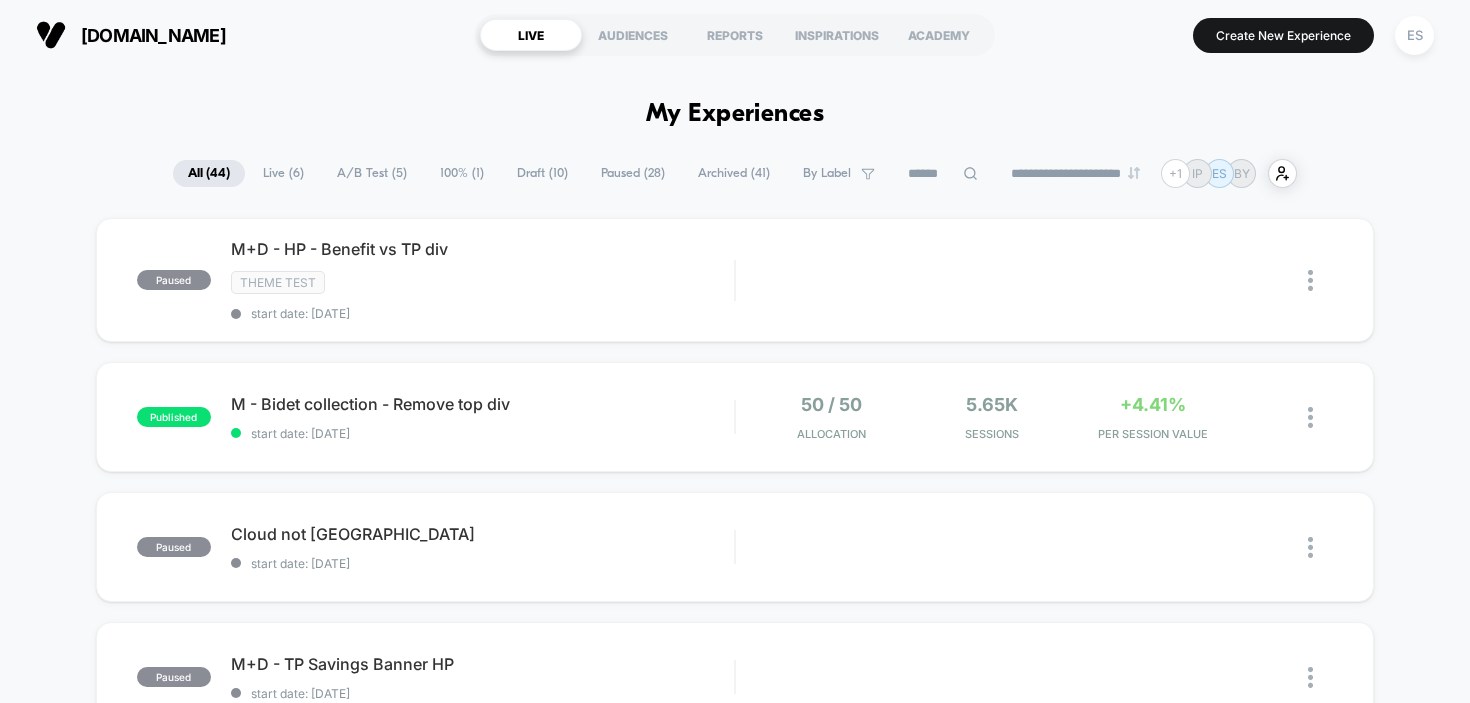 click on "Live ( 6 )" at bounding box center (283, 173) 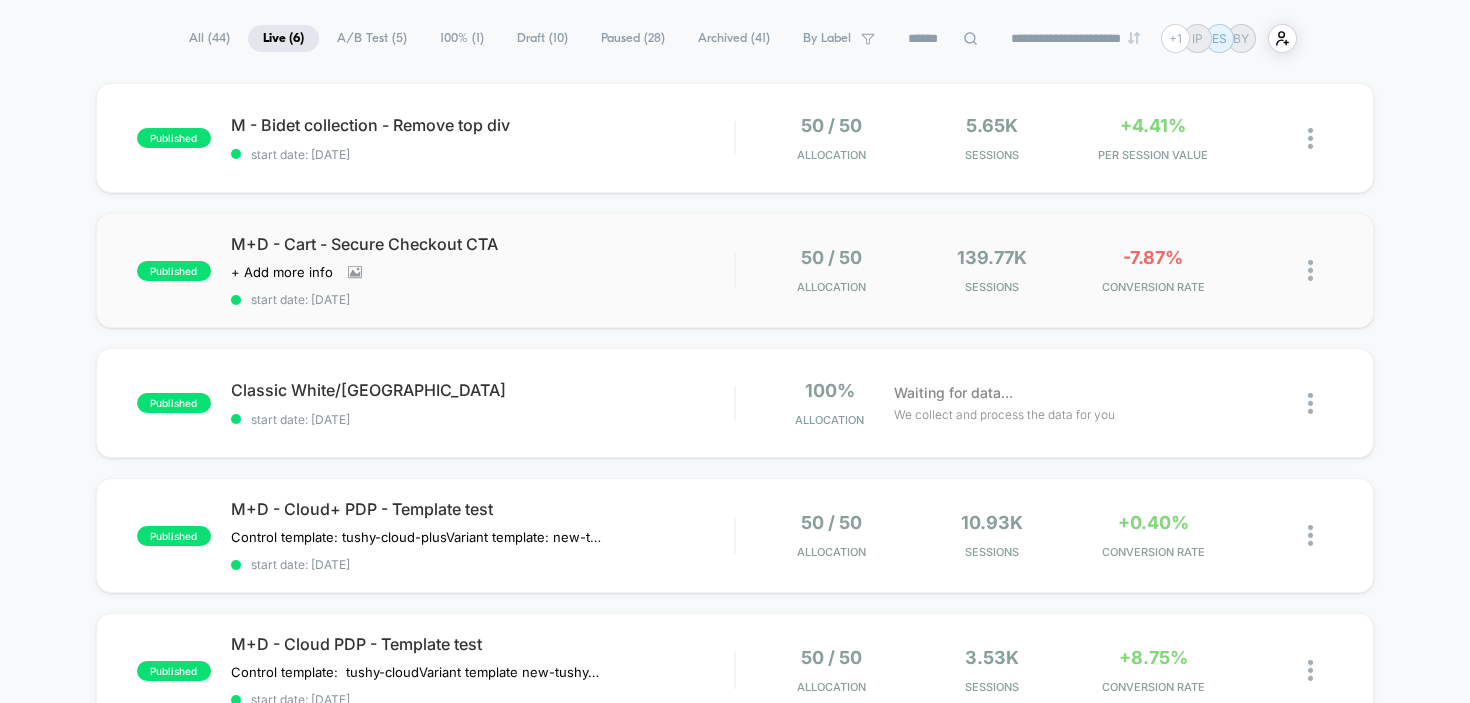 scroll, scrollTop: 126, scrollLeft: 0, axis: vertical 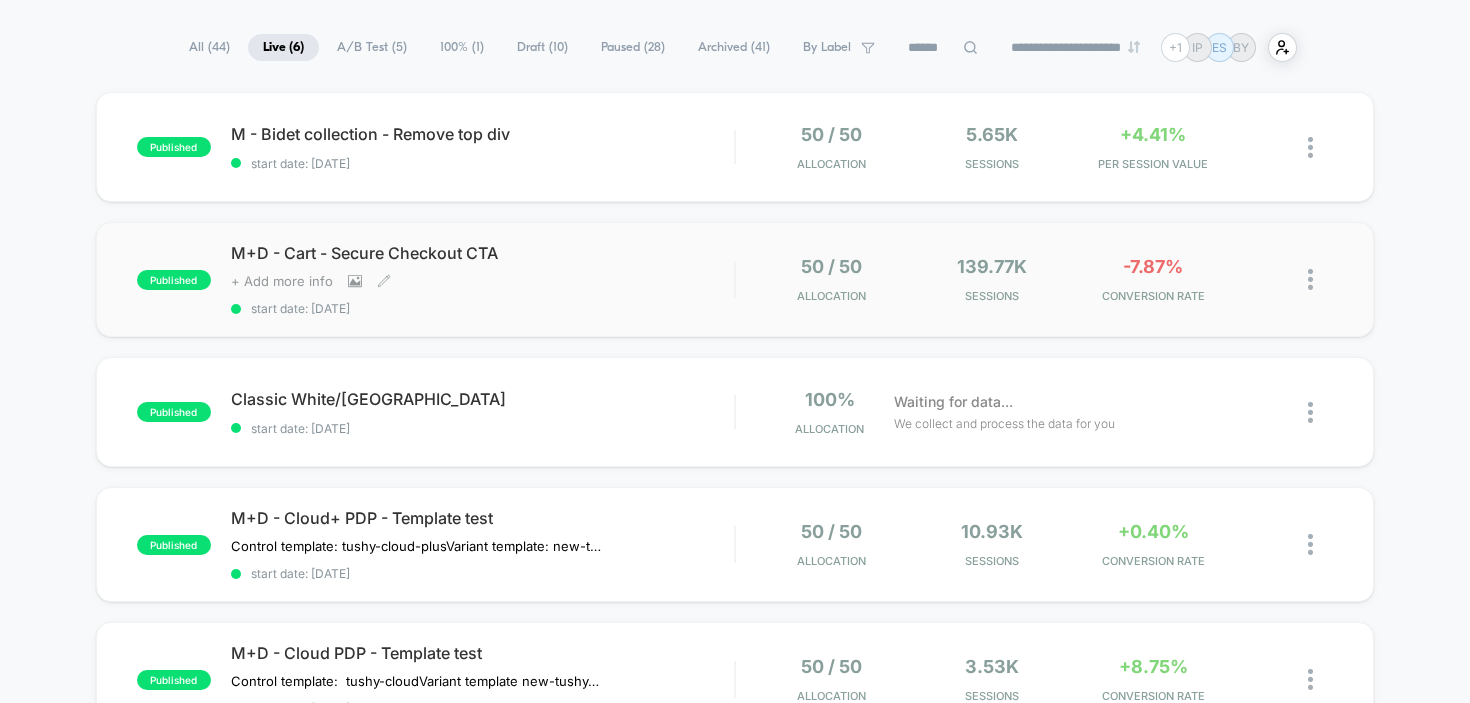 click on "+ Add more info" at bounding box center [282, 281] 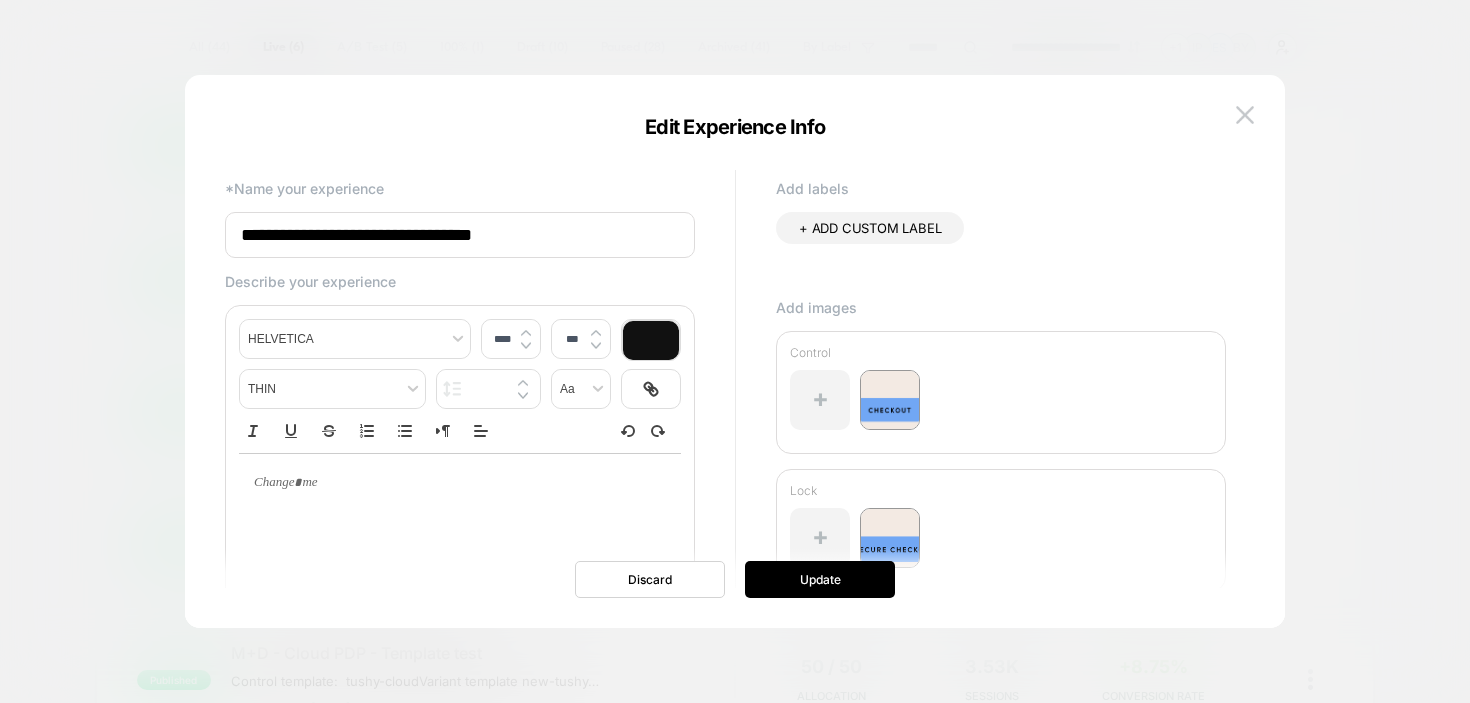click at bounding box center [735, 351] 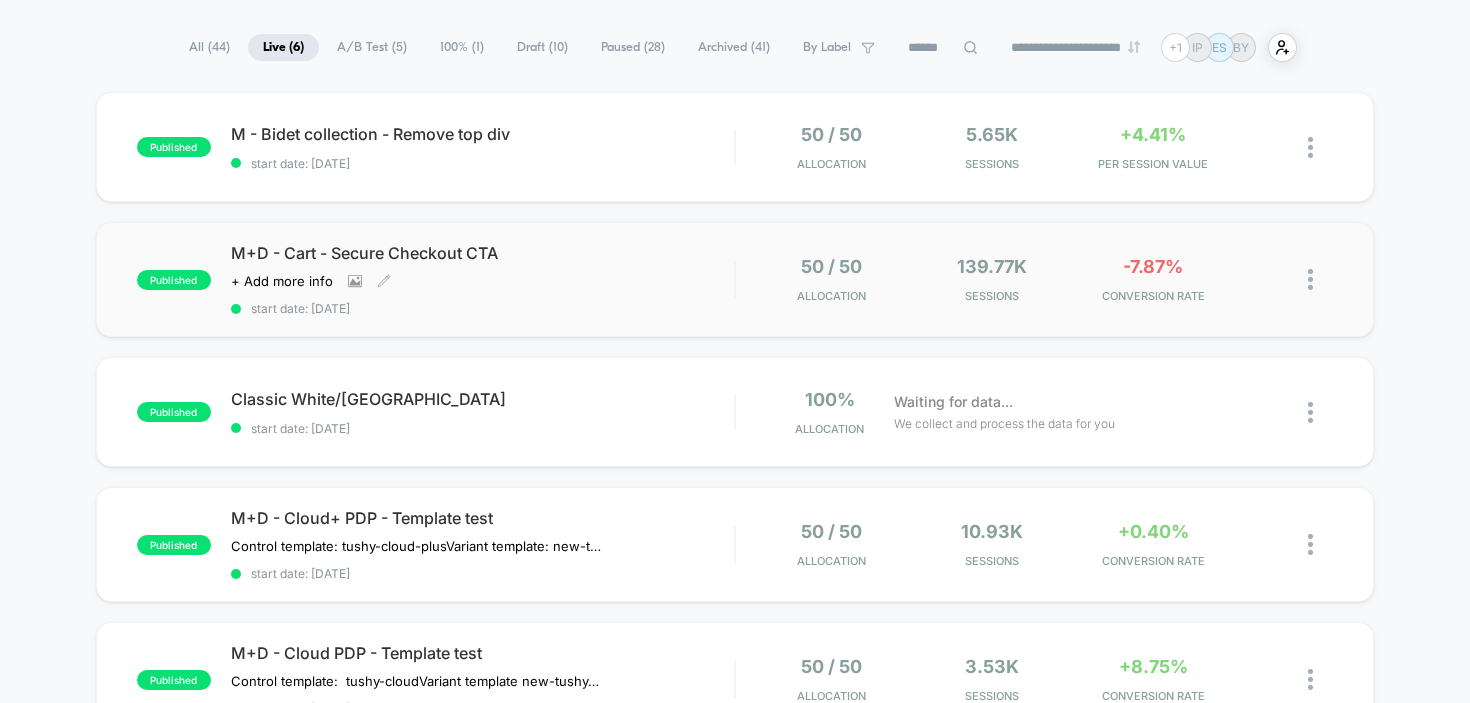click on "M+D - Cart - Secure Checkout CTA" at bounding box center [483, 253] 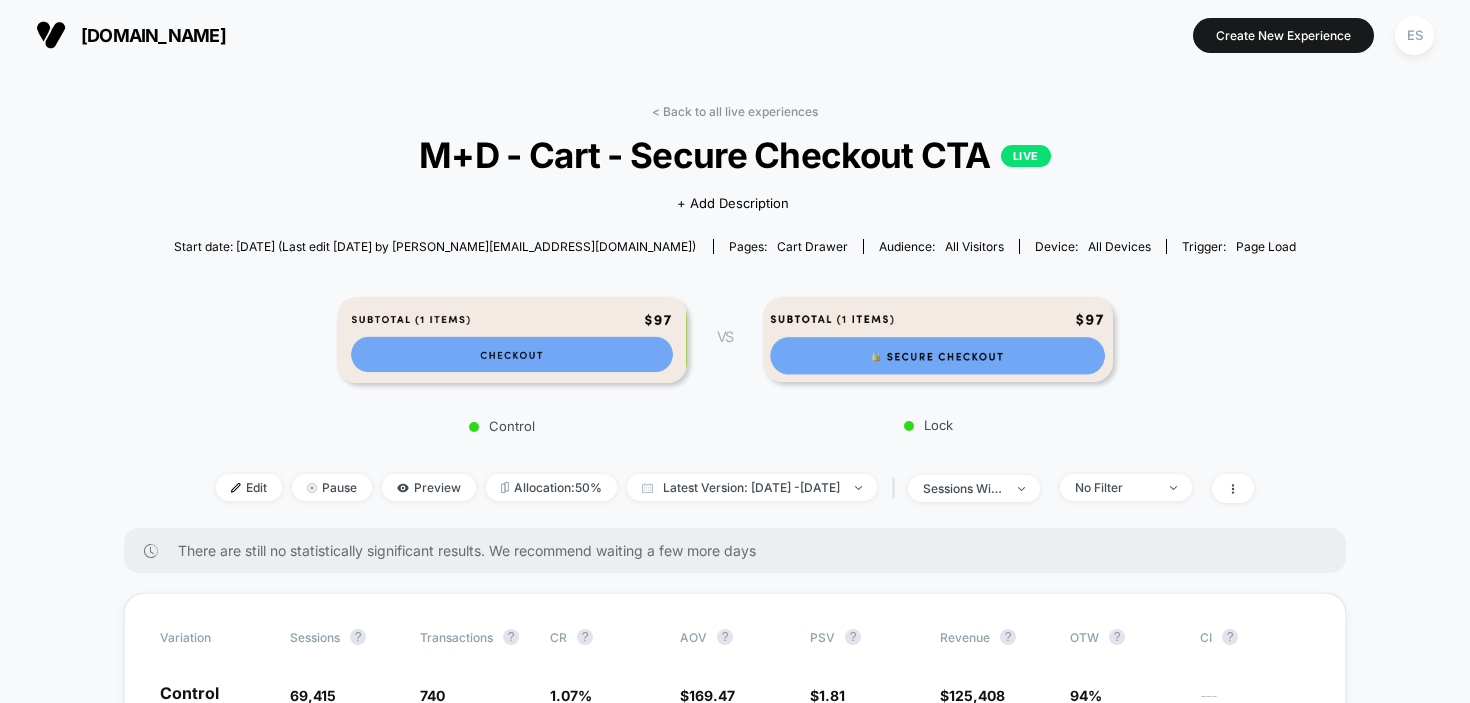 scroll, scrollTop: 4, scrollLeft: 0, axis: vertical 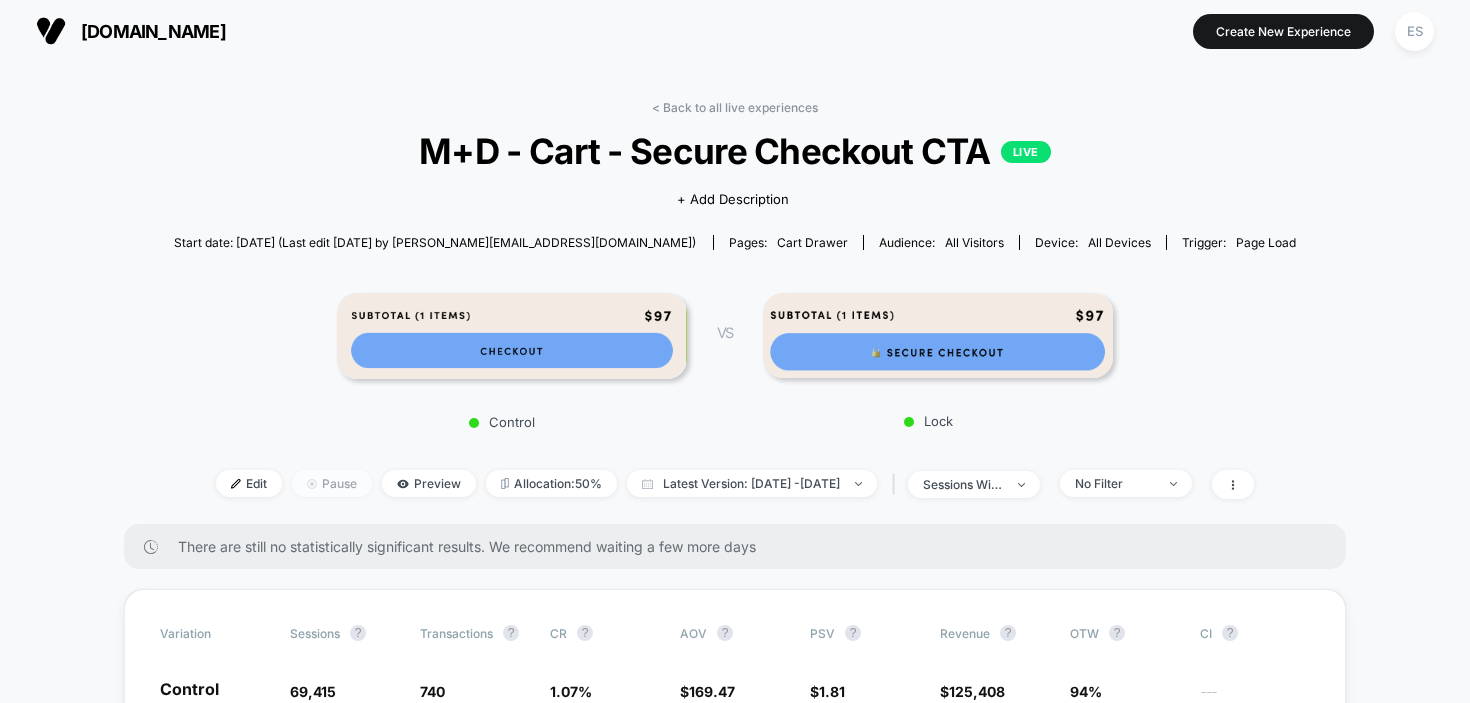 click on "Pause" at bounding box center [332, 483] 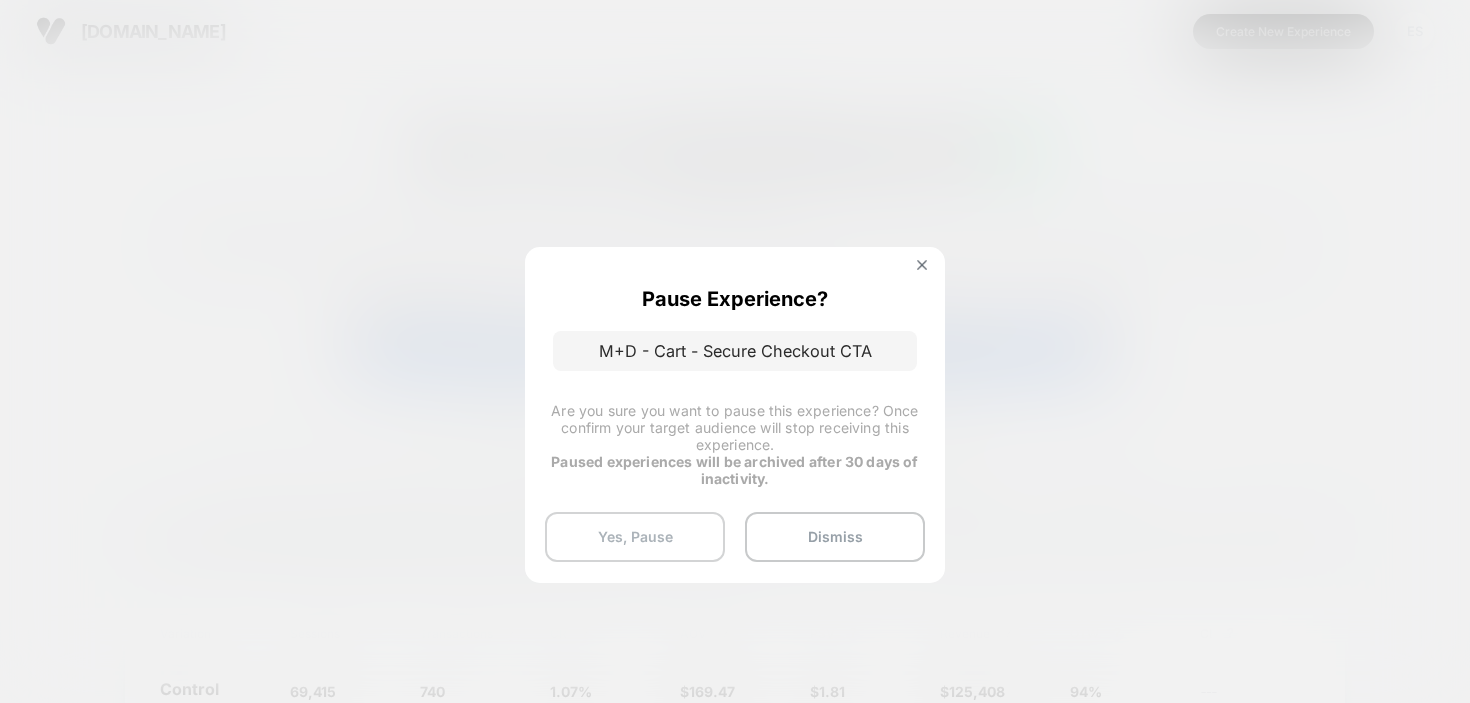 click on "Yes, Pause" at bounding box center (635, 537) 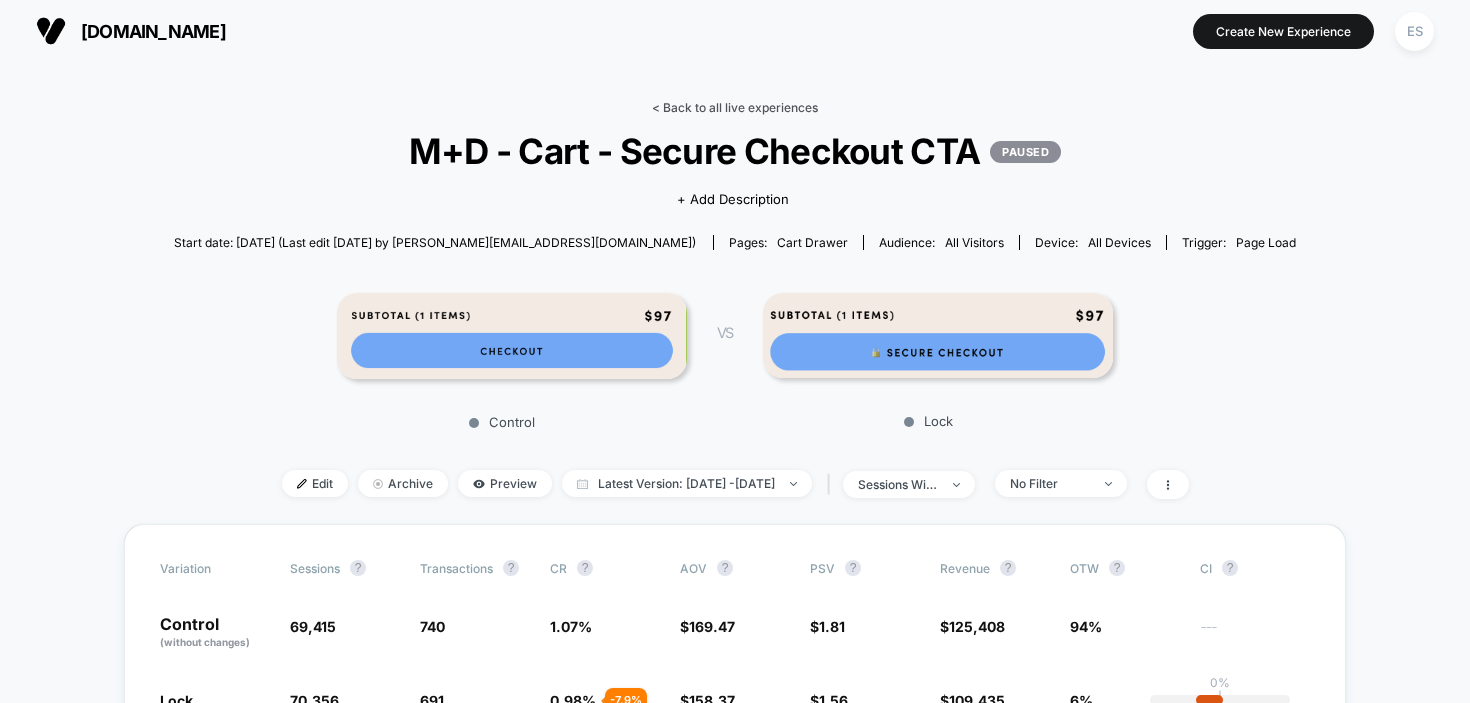 click on "< Back to all live experiences" at bounding box center [735, 107] 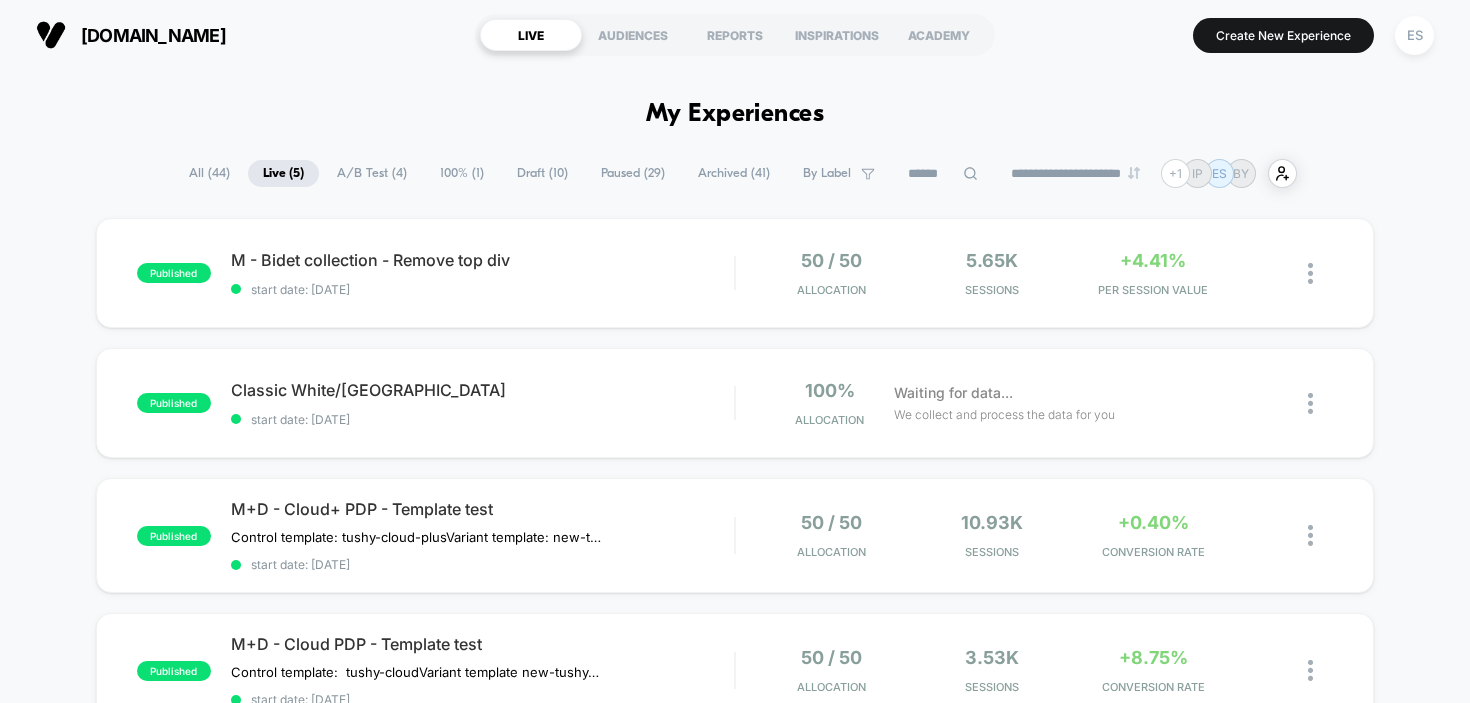 click on "**********" at bounding box center (735, 1412) 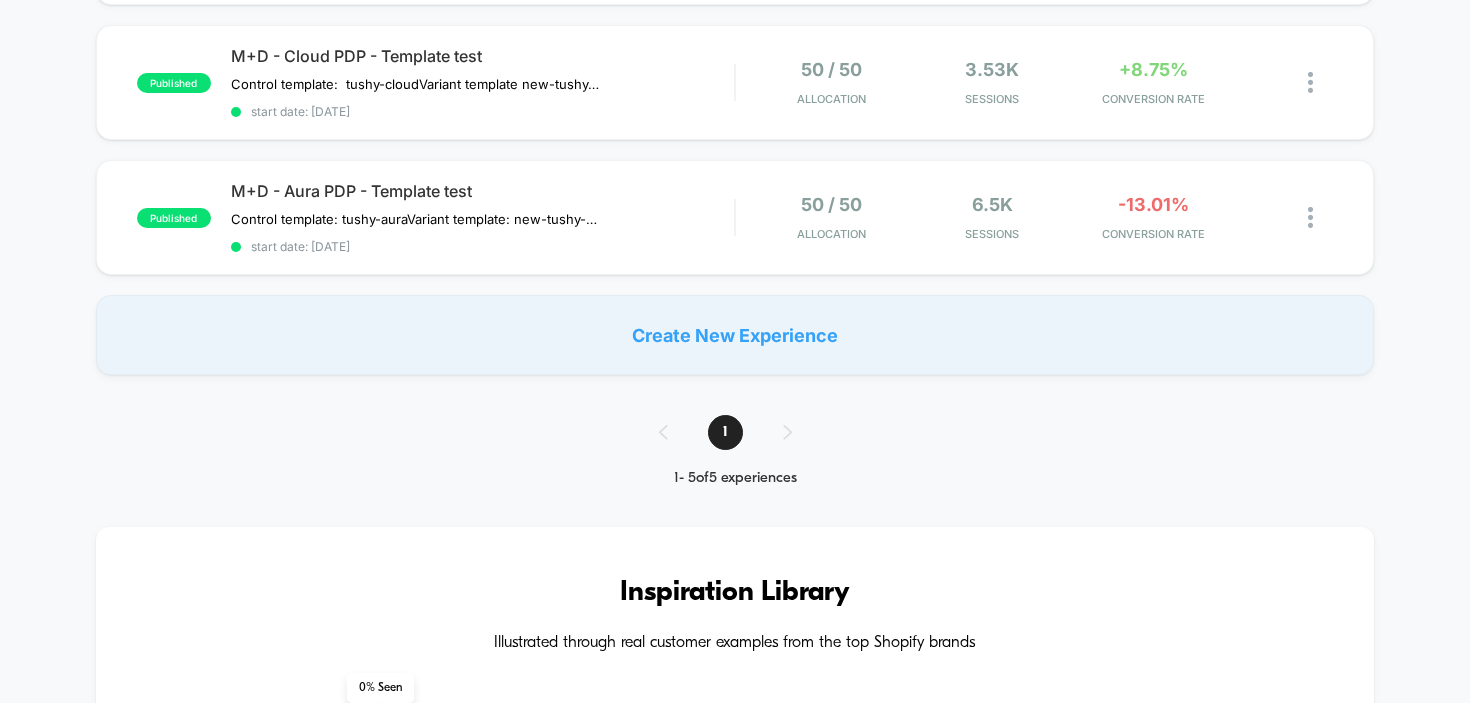 scroll, scrollTop: 415, scrollLeft: 0, axis: vertical 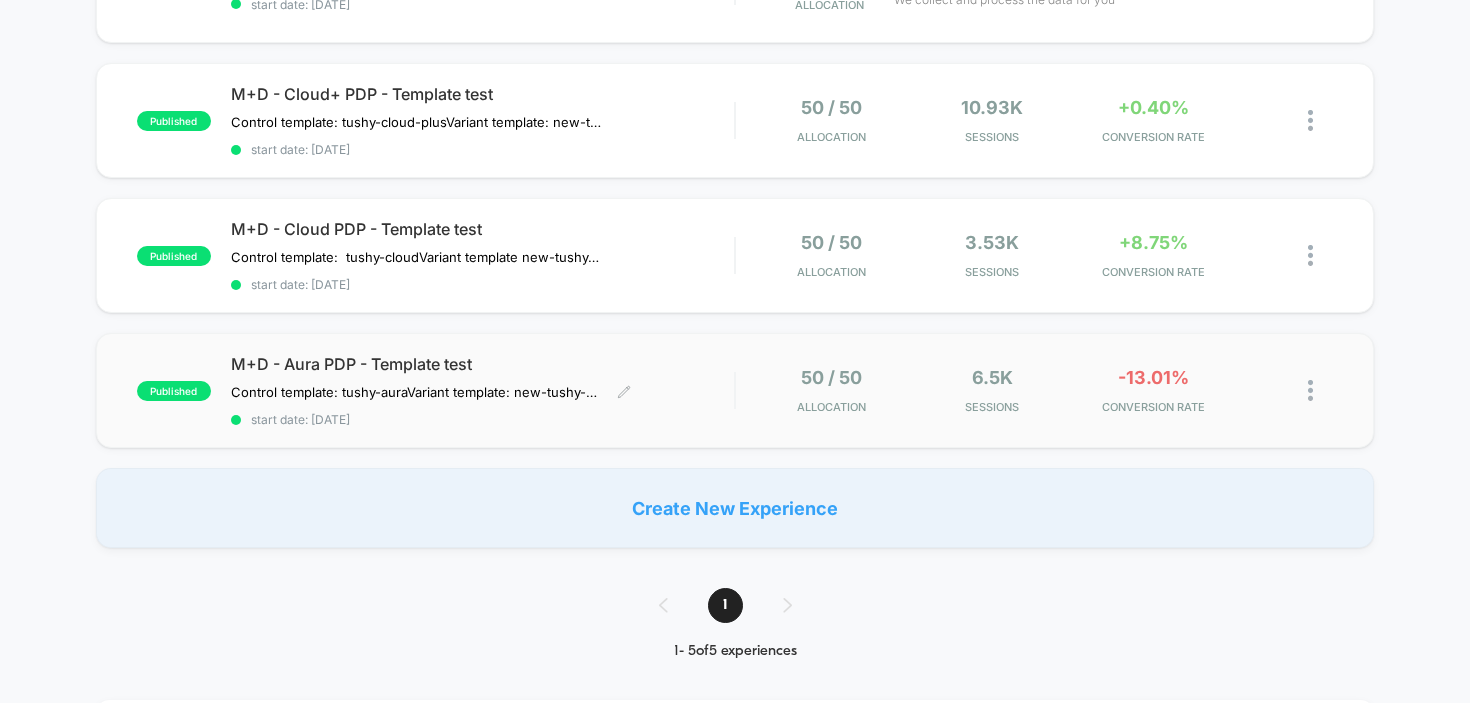 click on "M+D - Aura PDP - Template test" at bounding box center [483, 364] 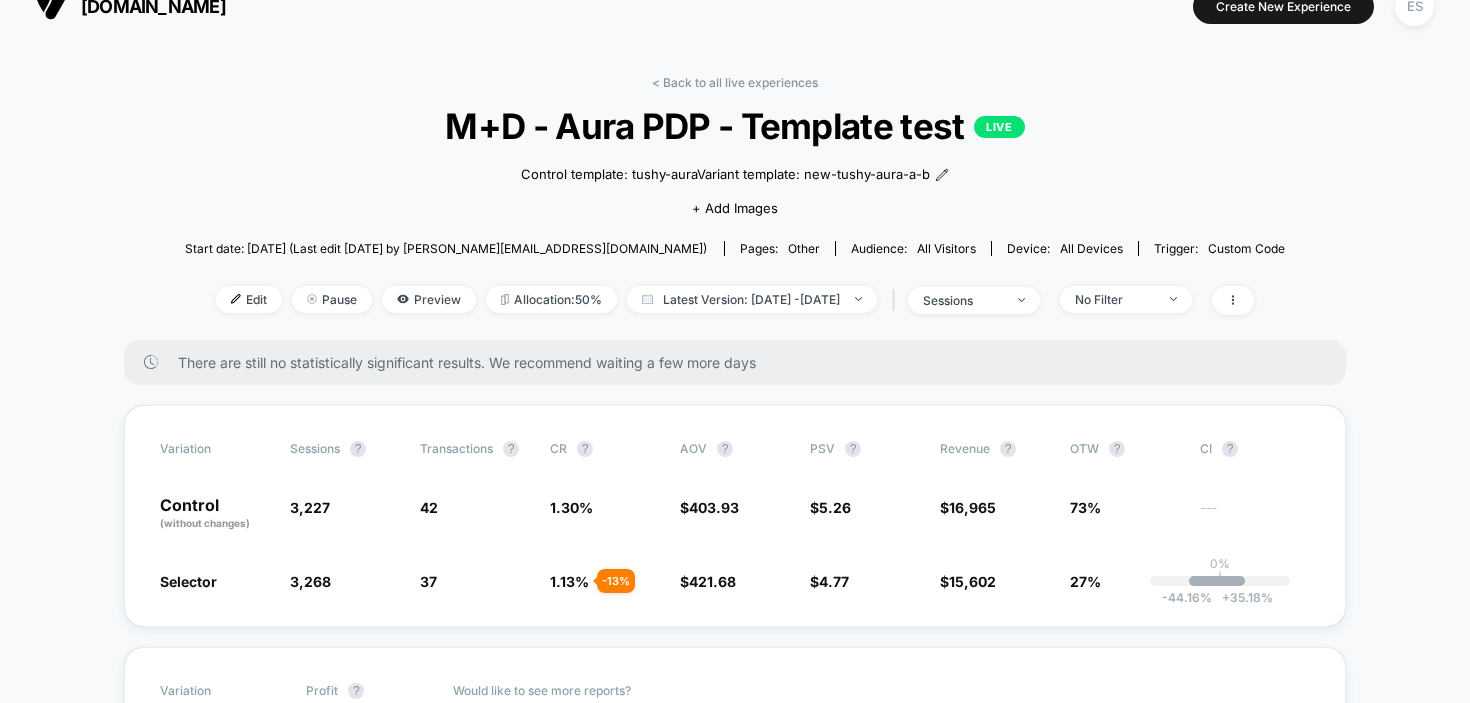 scroll, scrollTop: 42, scrollLeft: 0, axis: vertical 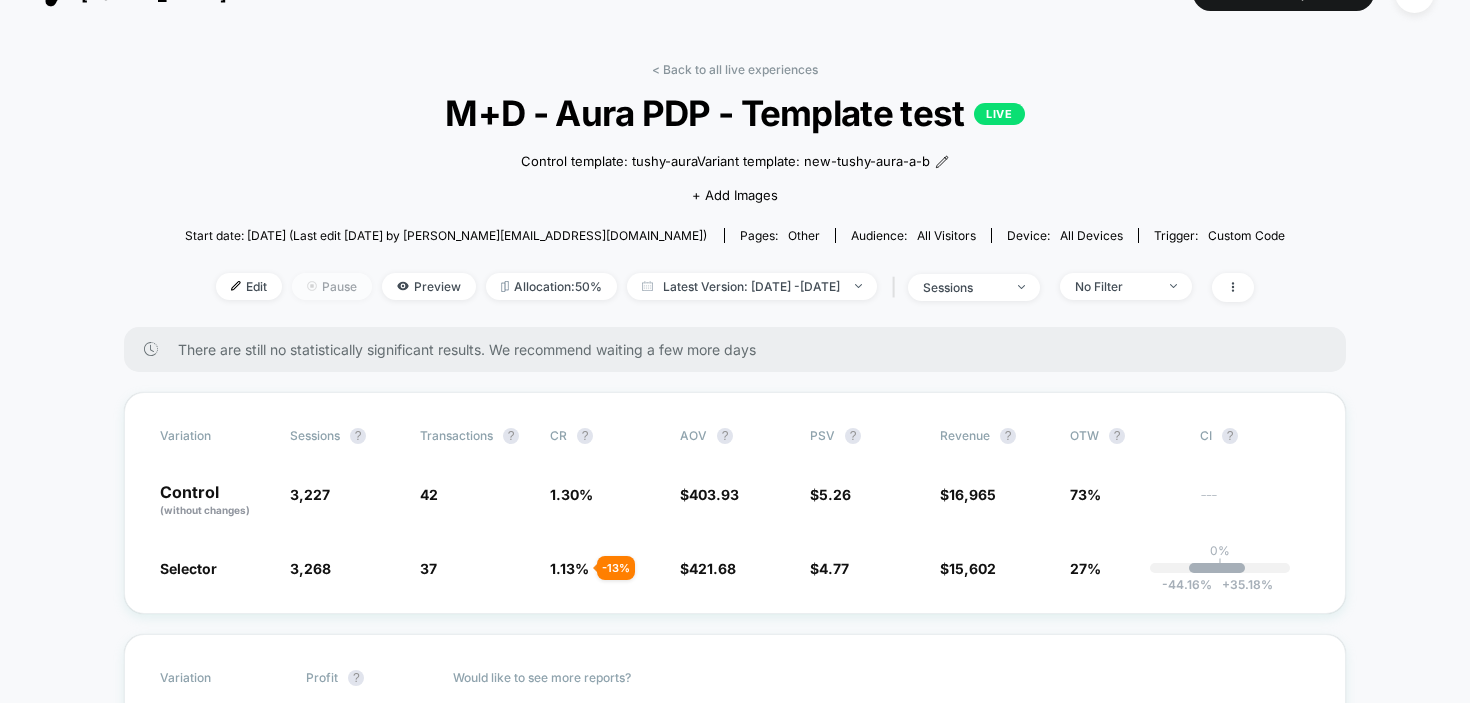 click on "Pause" at bounding box center [332, 286] 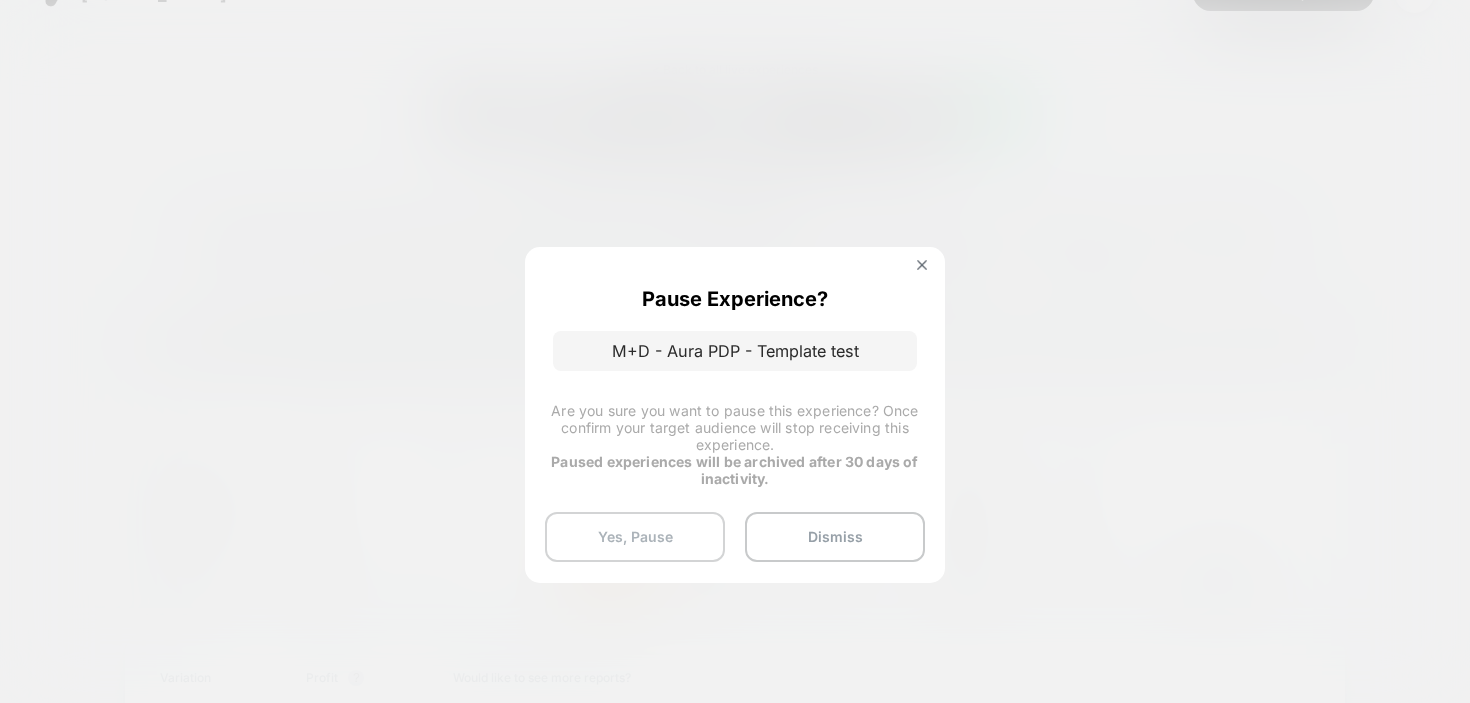 click on "Yes, Pause" at bounding box center [635, 537] 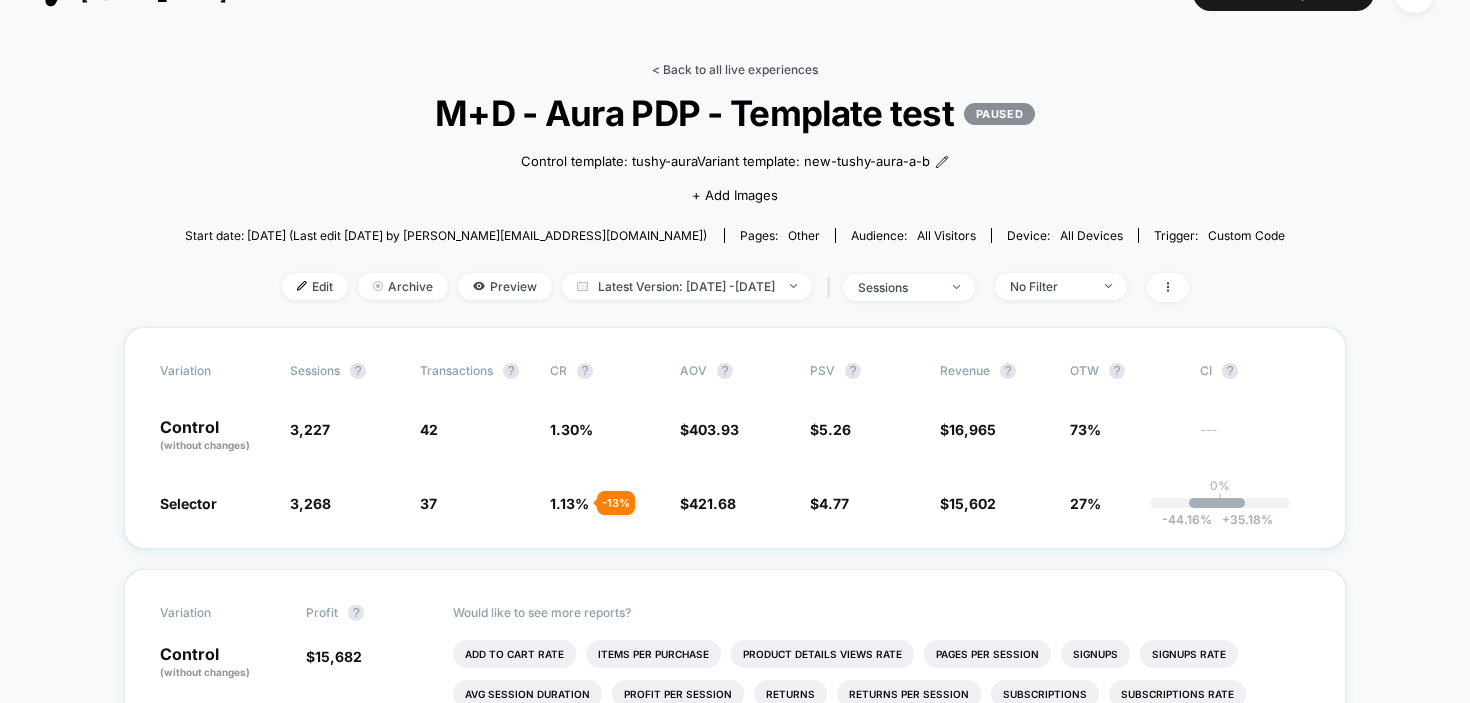 click on "< Back to all live experiences" at bounding box center (735, 69) 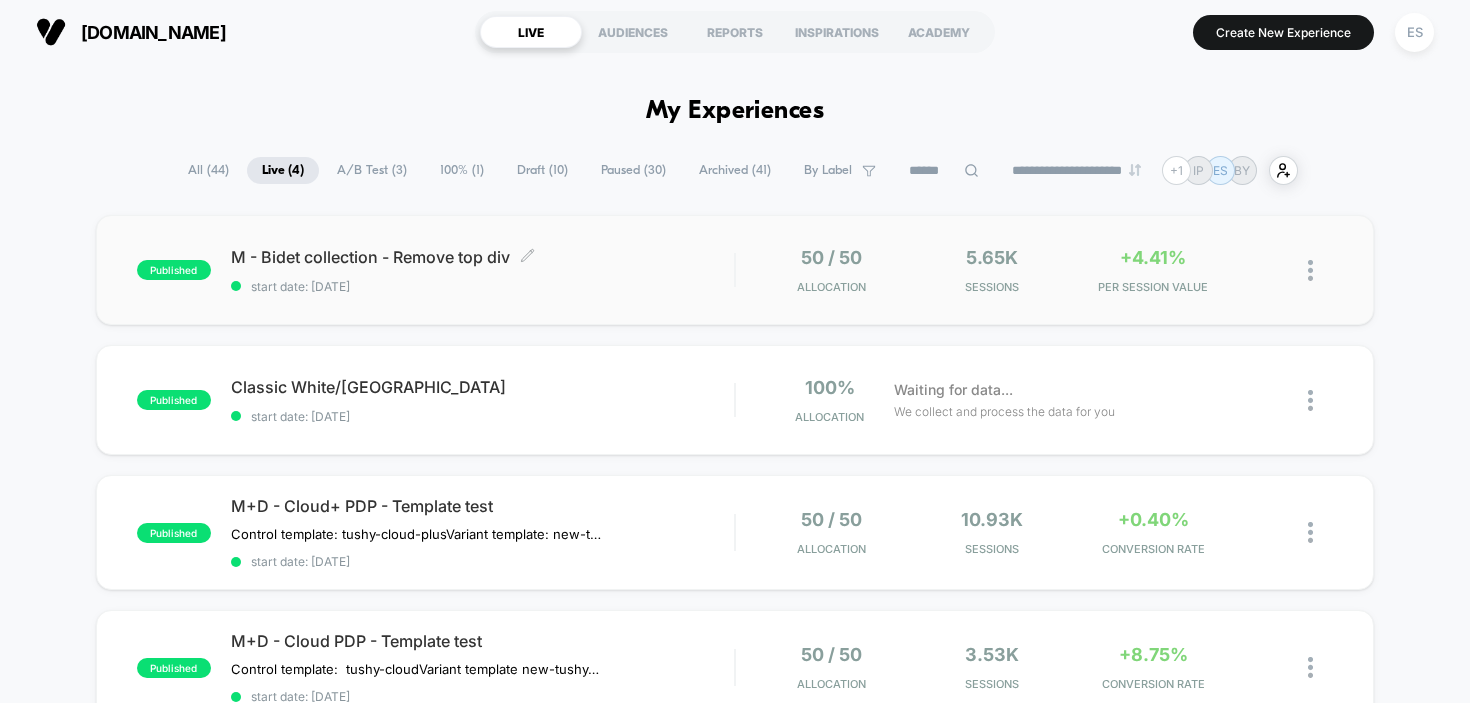 scroll, scrollTop: 4, scrollLeft: 0, axis: vertical 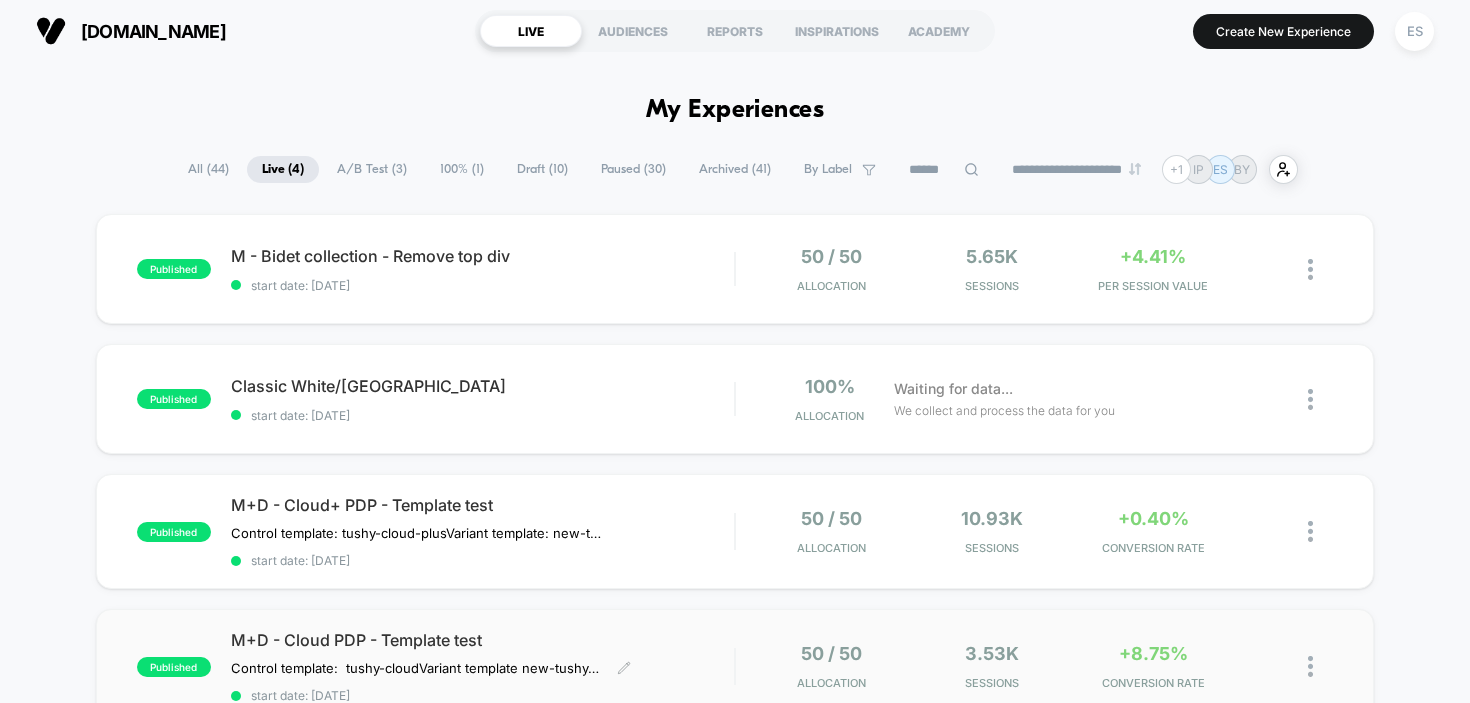 click on "M+D - Cloud PDP - Template test" at bounding box center [483, 640] 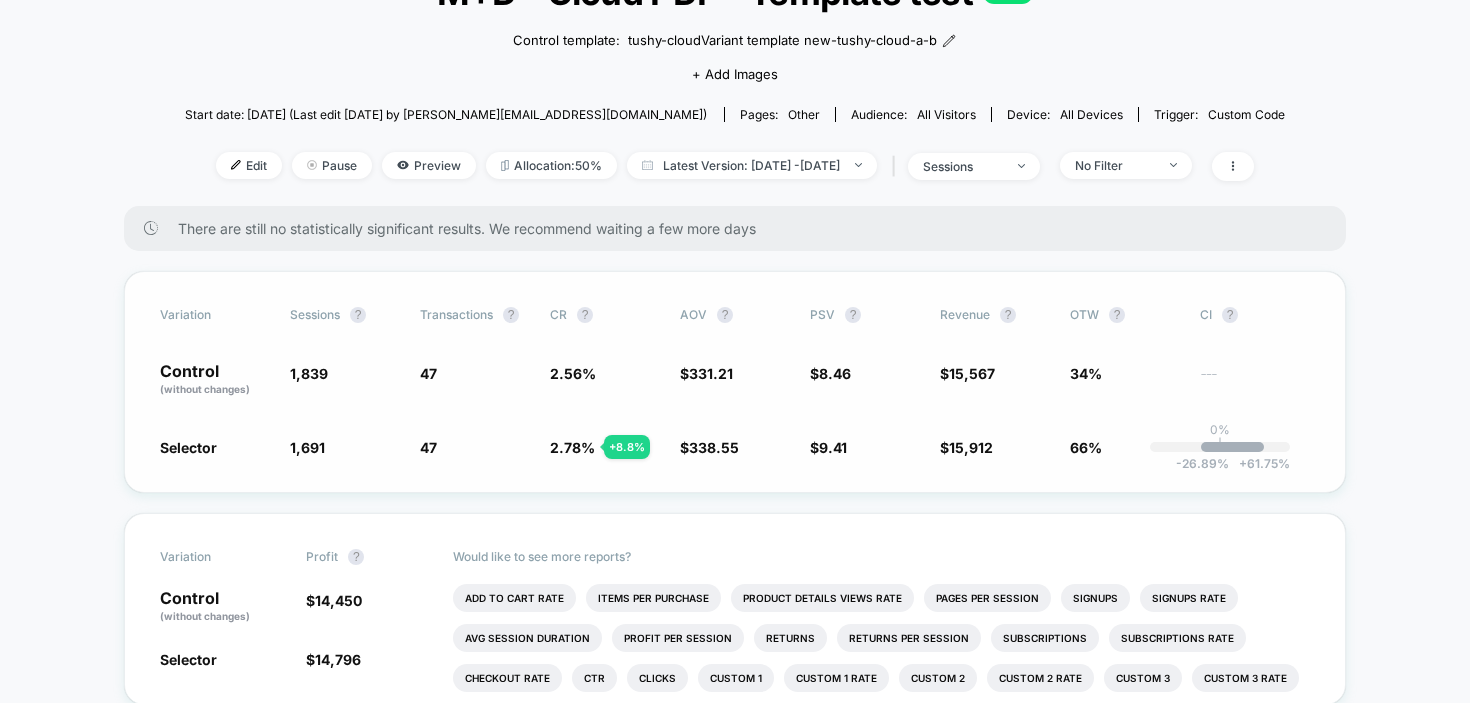 scroll, scrollTop: 164, scrollLeft: 0, axis: vertical 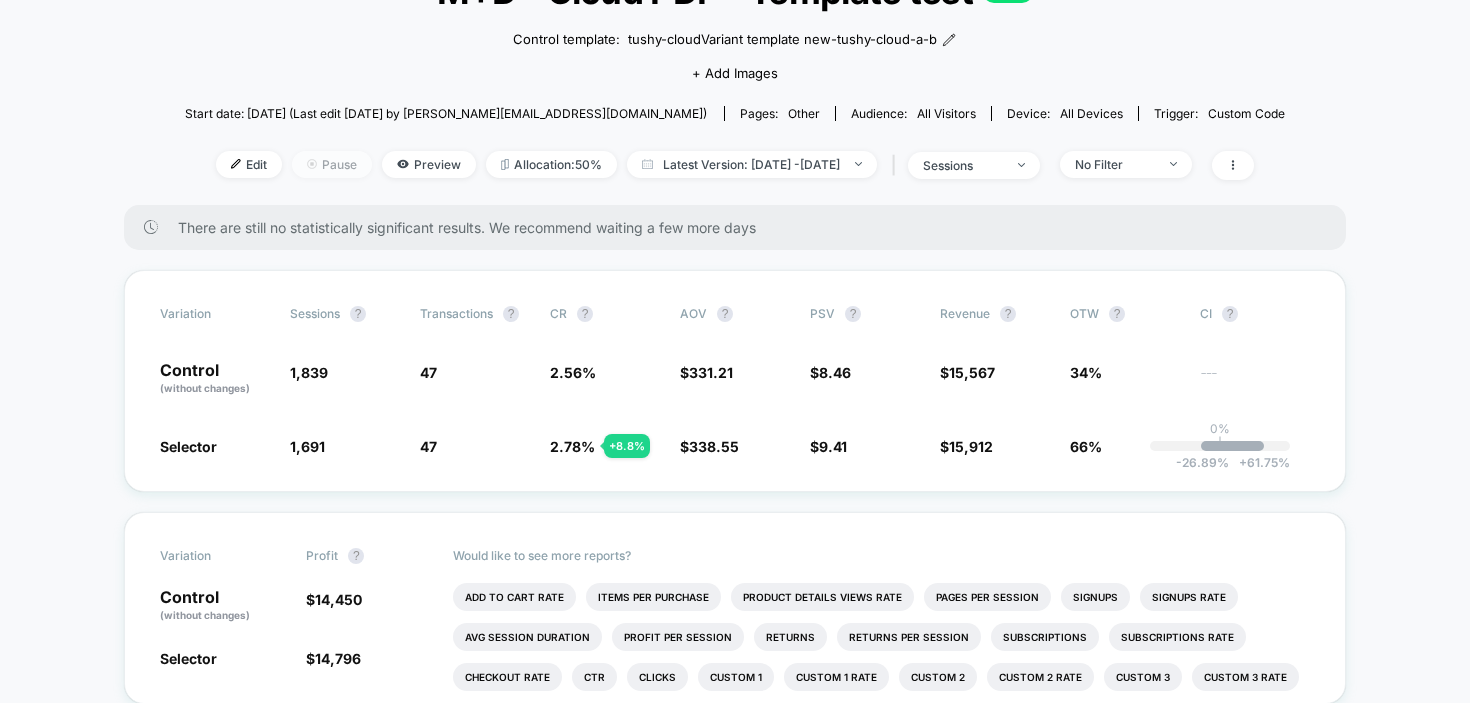 click at bounding box center (312, 164) 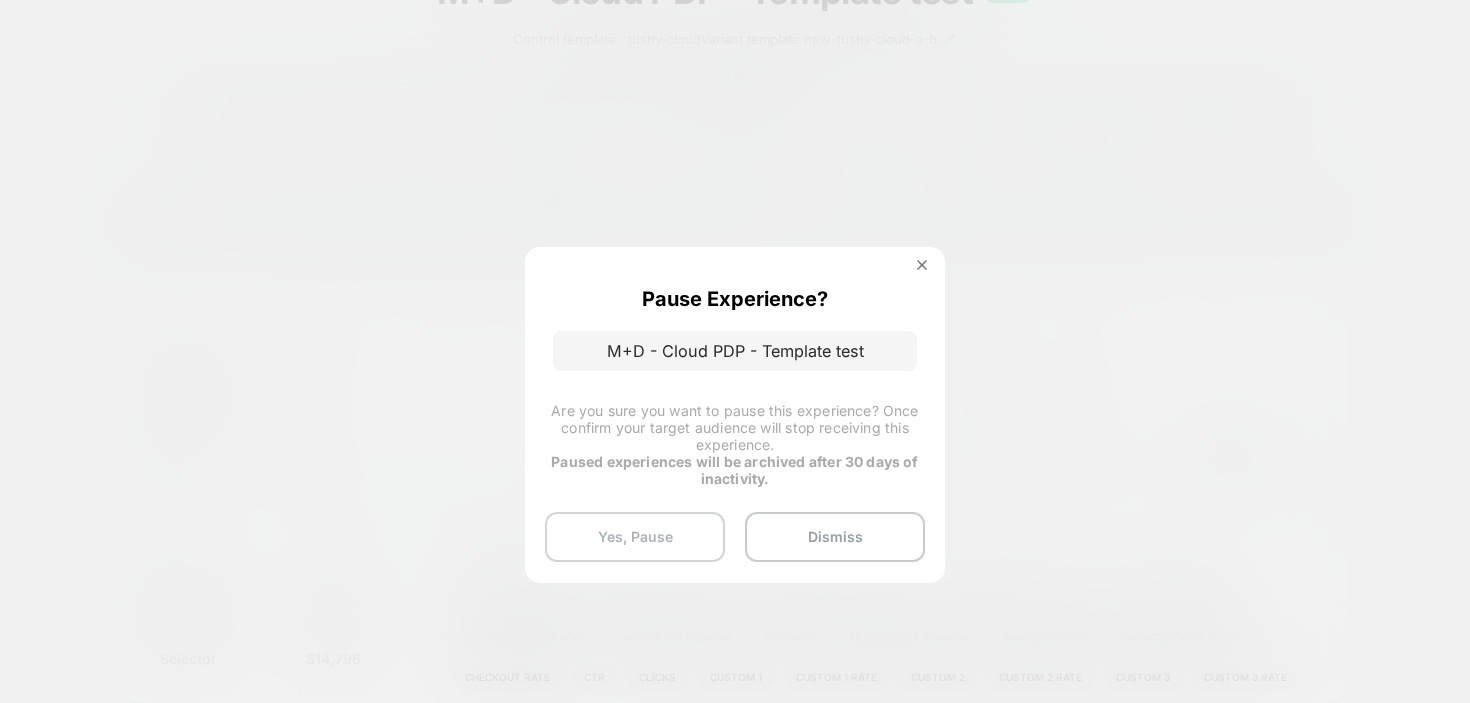 click on "Yes, Pause" at bounding box center (635, 537) 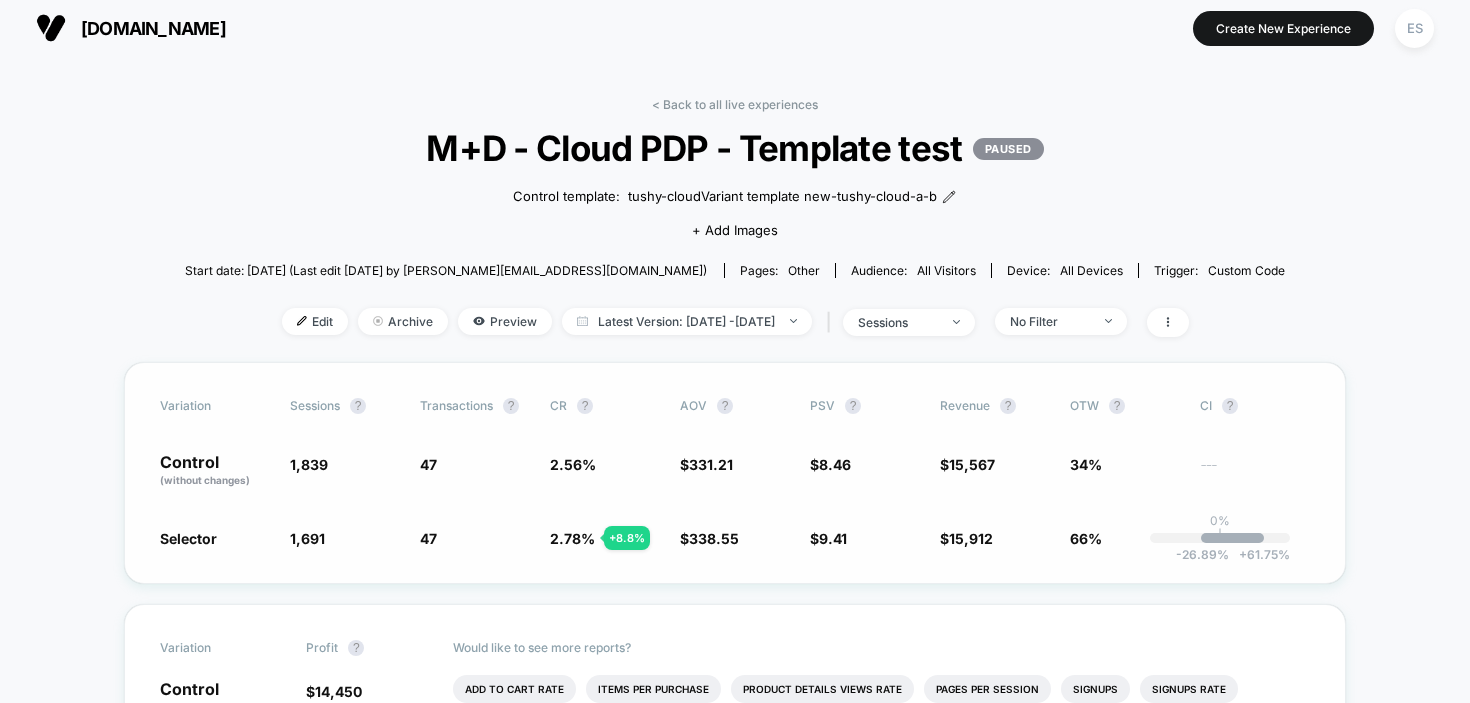 scroll, scrollTop: 0, scrollLeft: 0, axis: both 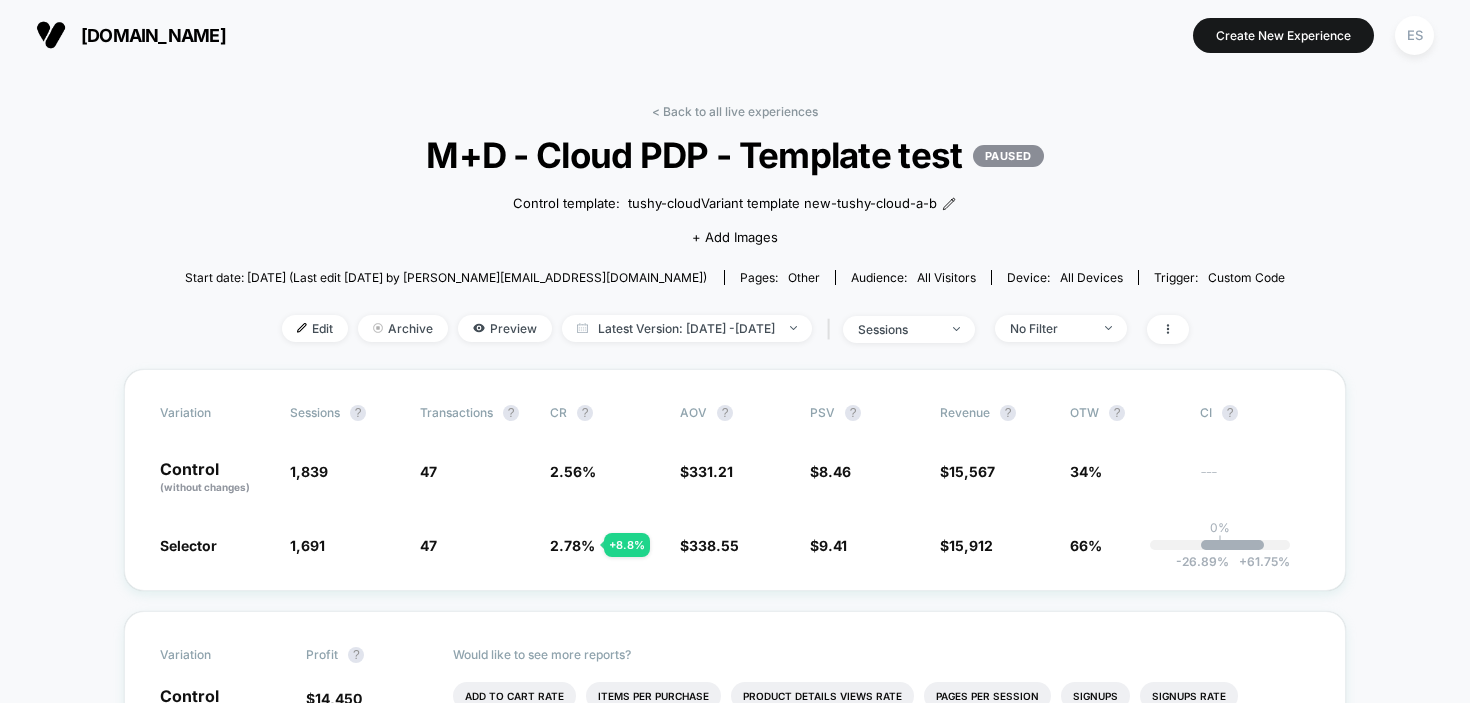 drag, startPoint x: 736, startPoint y: 104, endPoint x: 752, endPoint y: 152, distance: 50.596443 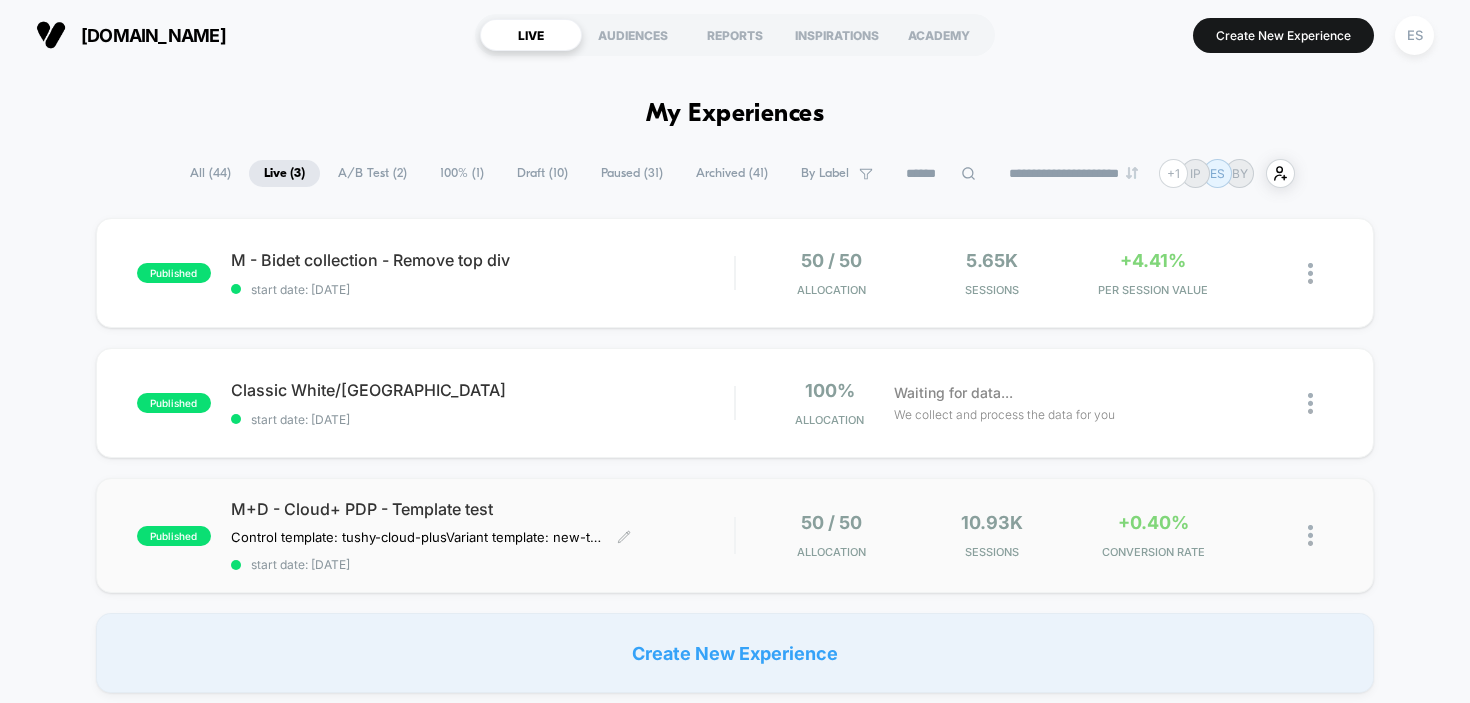 click on "M+D - Cloud+ PDP - Template test" at bounding box center [483, 509] 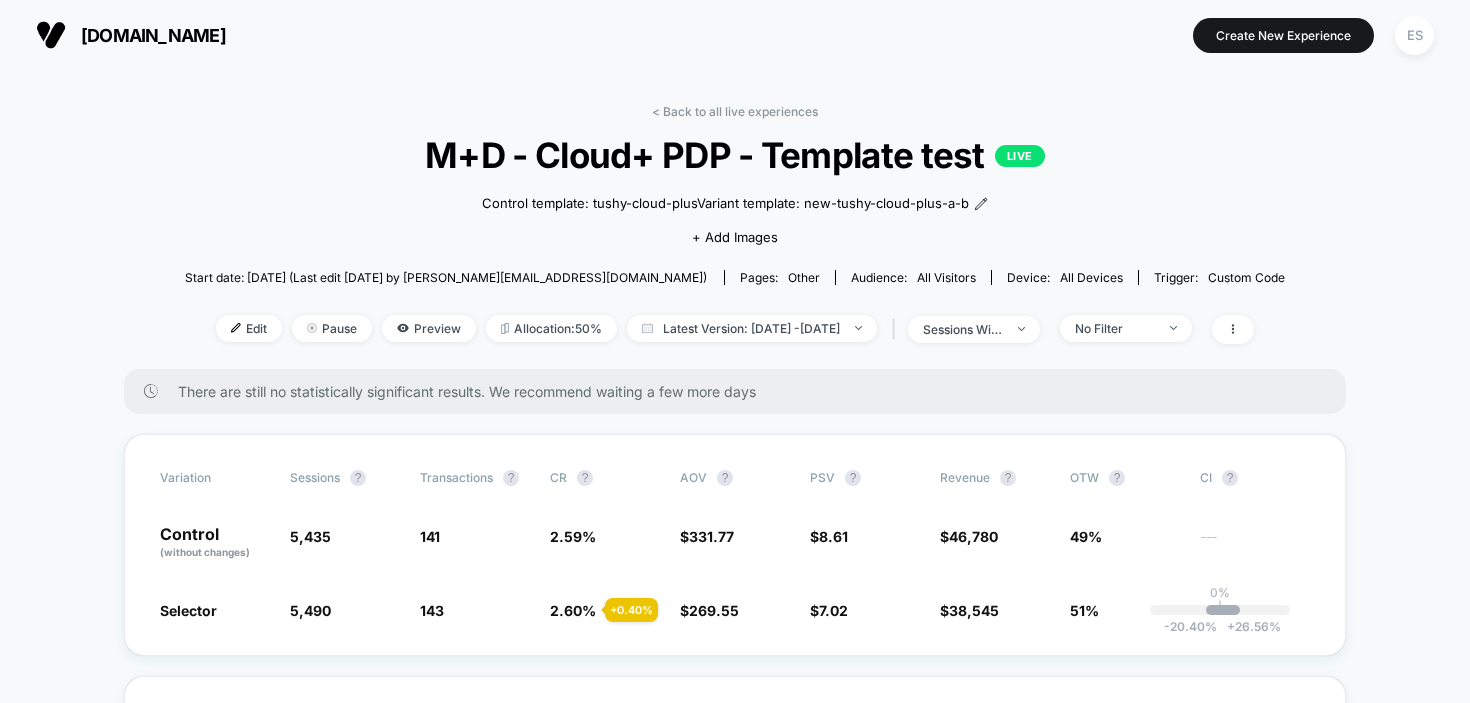 scroll, scrollTop: 40, scrollLeft: 0, axis: vertical 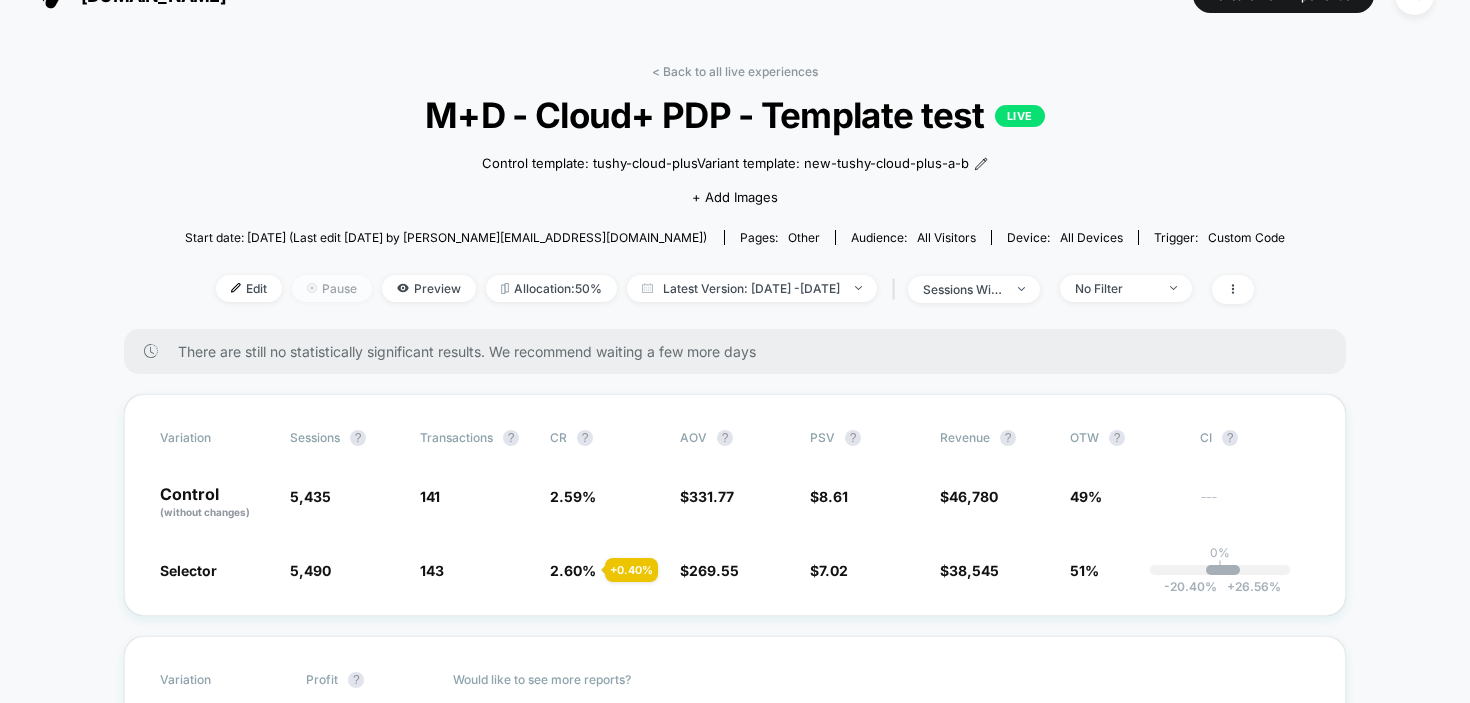 click on "Pause" at bounding box center (332, 288) 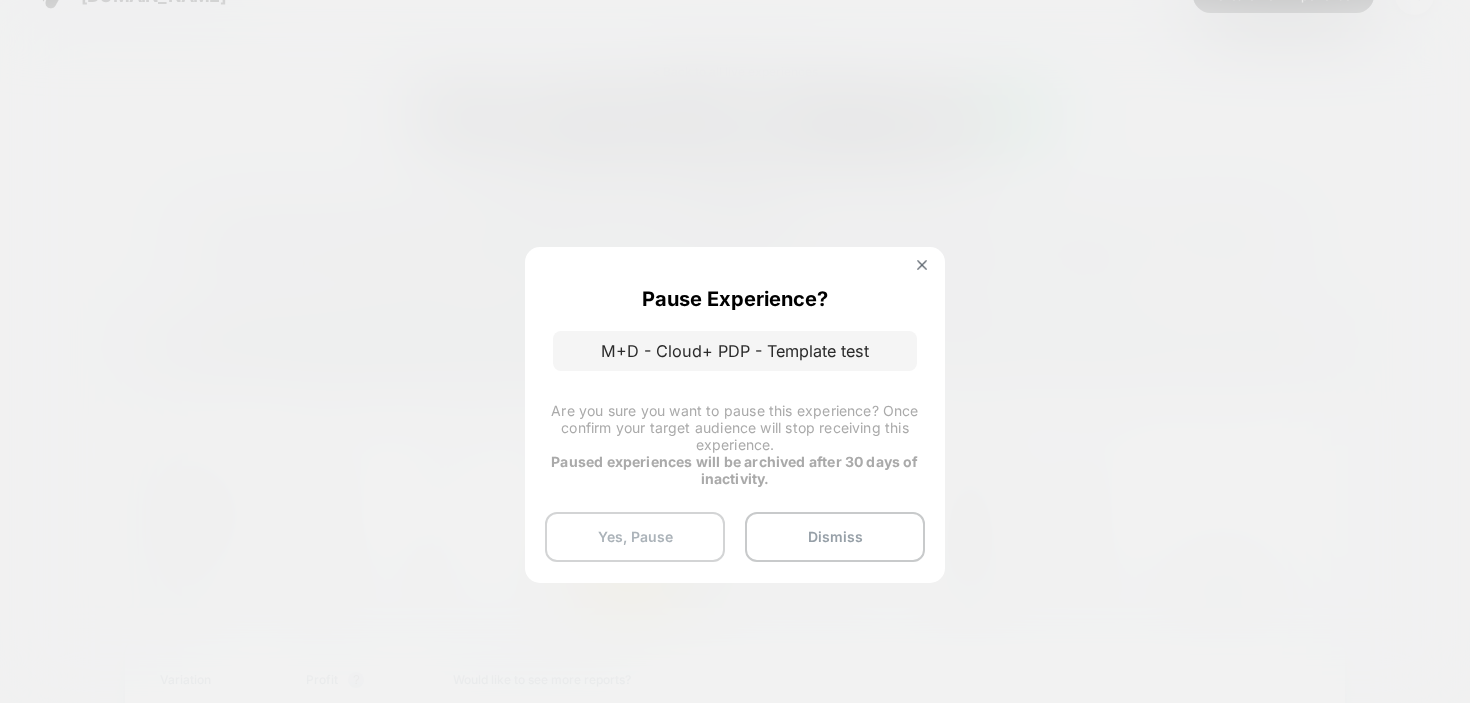 click on "Yes, Pause" at bounding box center [635, 537] 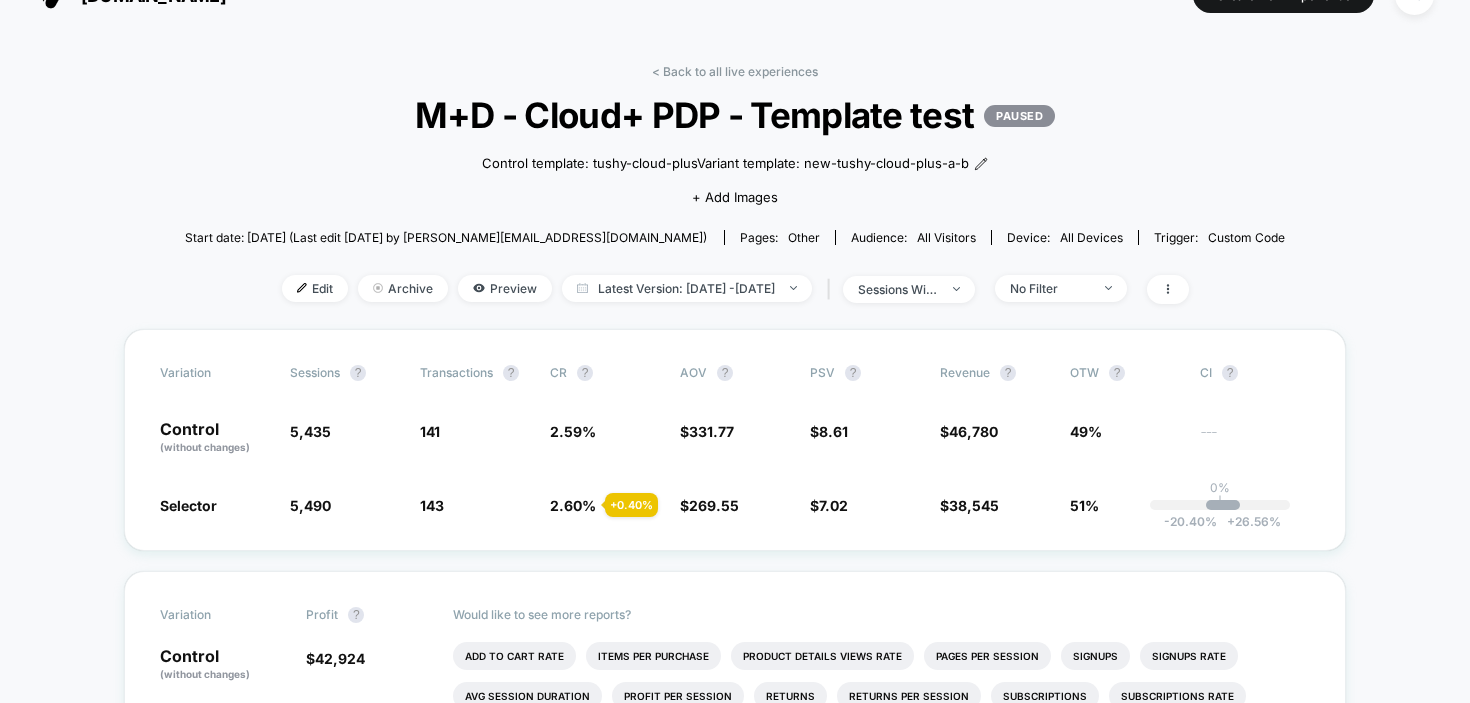 click on "< Back to all live experiences  M+D - Cloud+ PDP - Template test PAUSED Control template: tushy-cloud-plus Variant template: new-tushy-cloud-plus-a-b Click to edit experience details Control template: tushy-cloud-plusVariant template: new-tushy-cloud-plus-a-b + Add Images Start date: 7/10/2025 (Last edit 7/10/2025 by emily@hellotushy.com) Pages: other Audience: All Visitors Device: all devices Trigger: Custom Code Edit Archive  Preview Latest Version:     Jul 10, 2025    -    Jul 24, 2025 |   sessions with impression   No Filter" at bounding box center (735, 196) 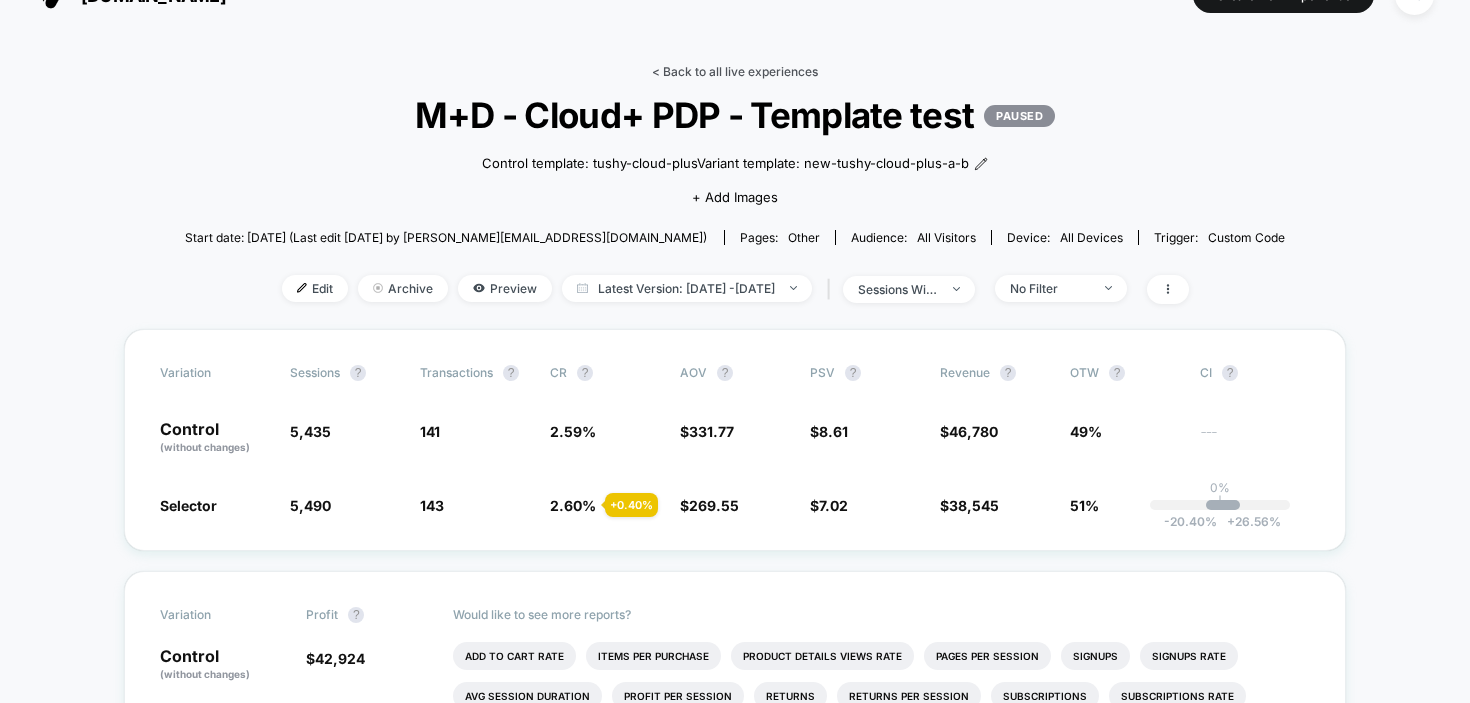 click on "< Back to all live experiences" at bounding box center [735, 71] 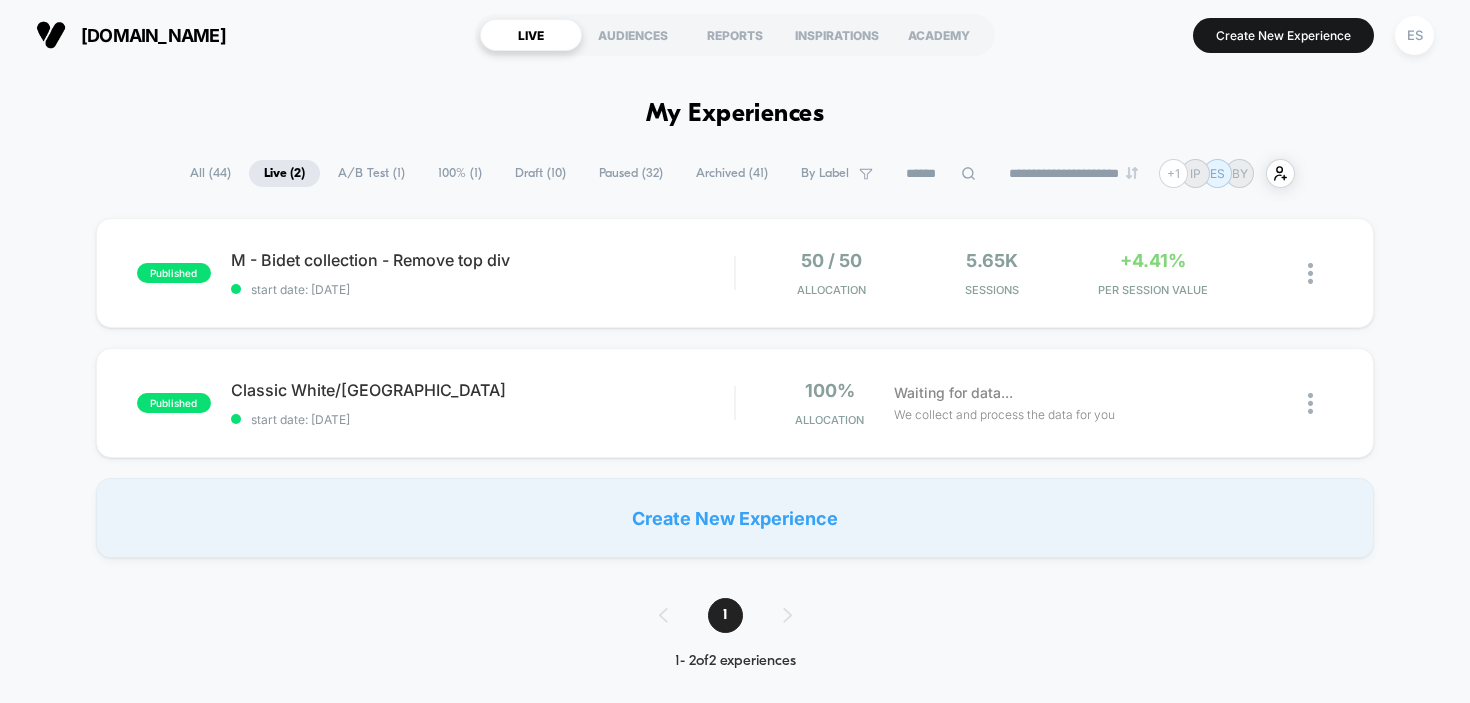 click on "**********" at bounding box center (735, 1209) 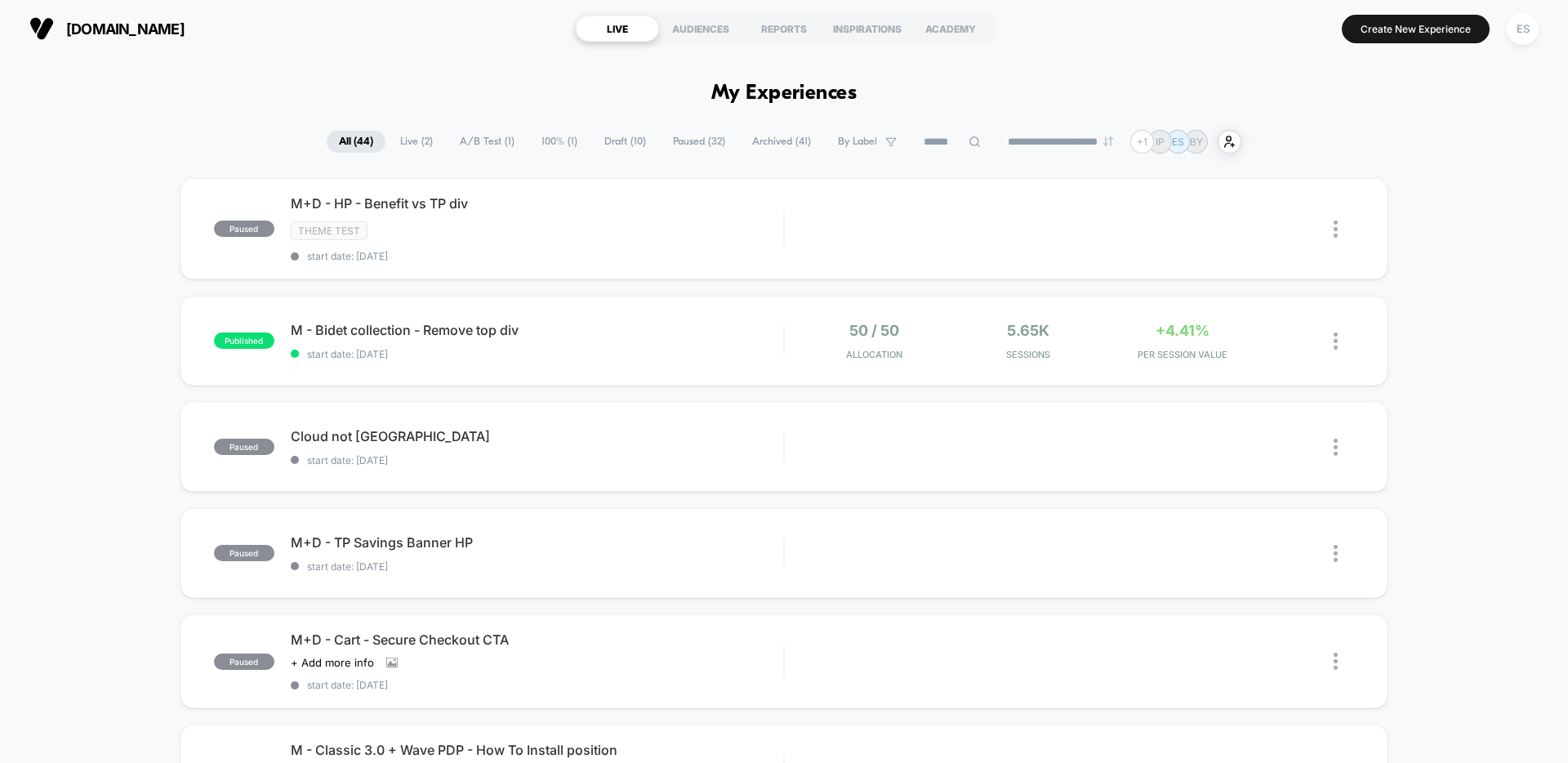 scroll, scrollTop: 0, scrollLeft: 0, axis: both 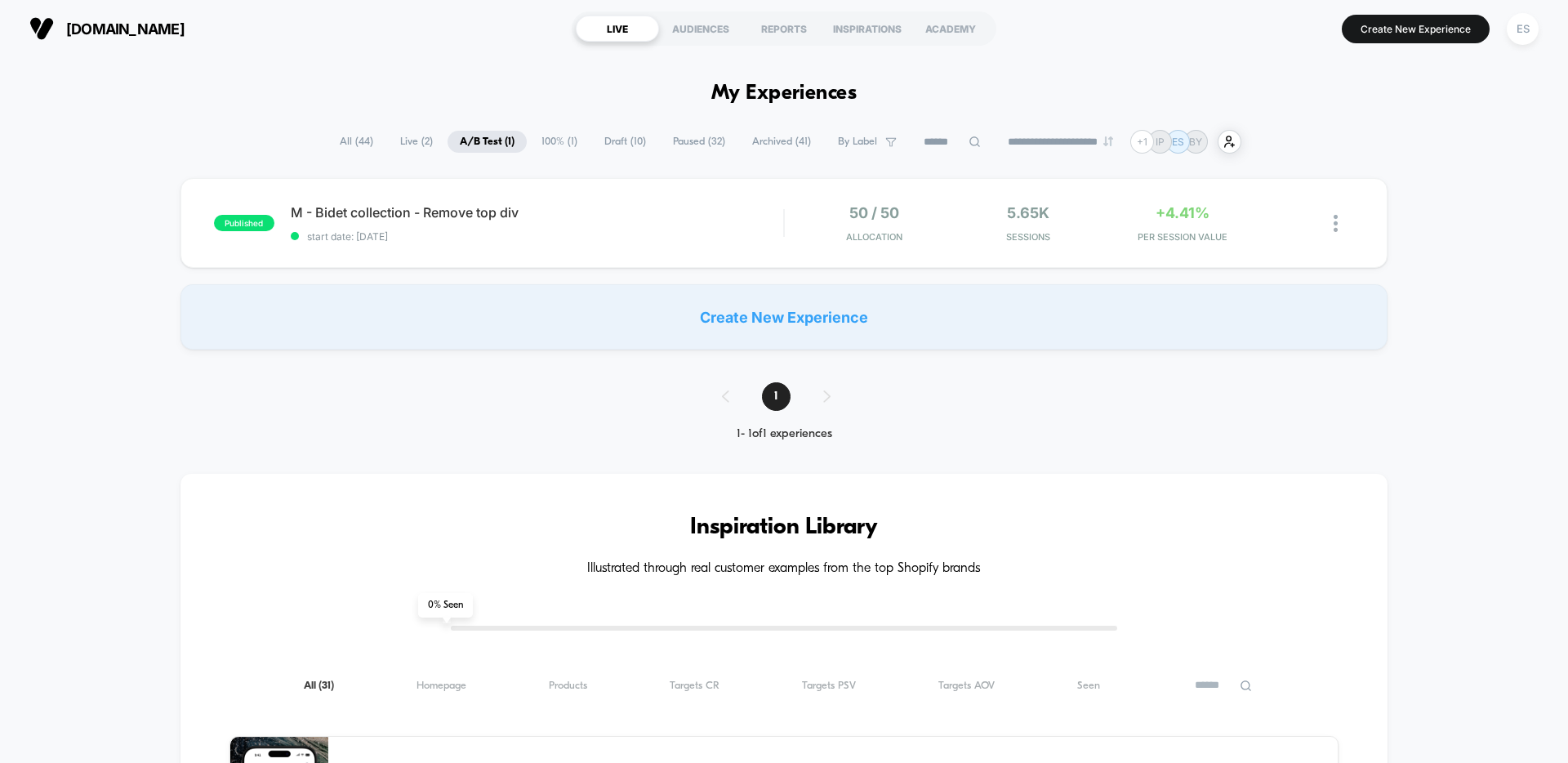 drag, startPoint x: 612, startPoint y: 141, endPoint x: 610, endPoint y: 153, distance: 12.1655251 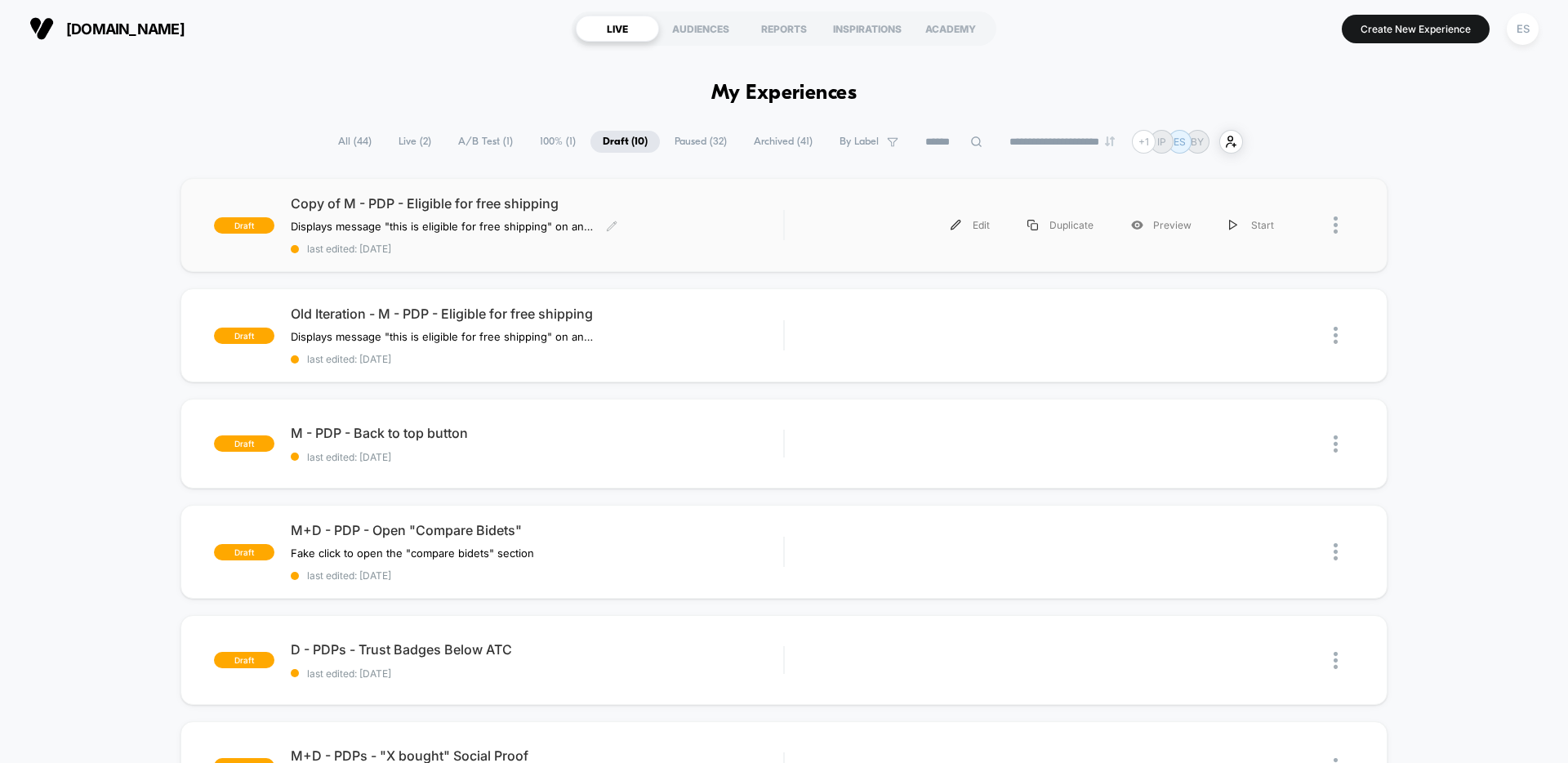click on "Copy of M - PDP - Eligible for free shipping" at bounding box center [537, 203] 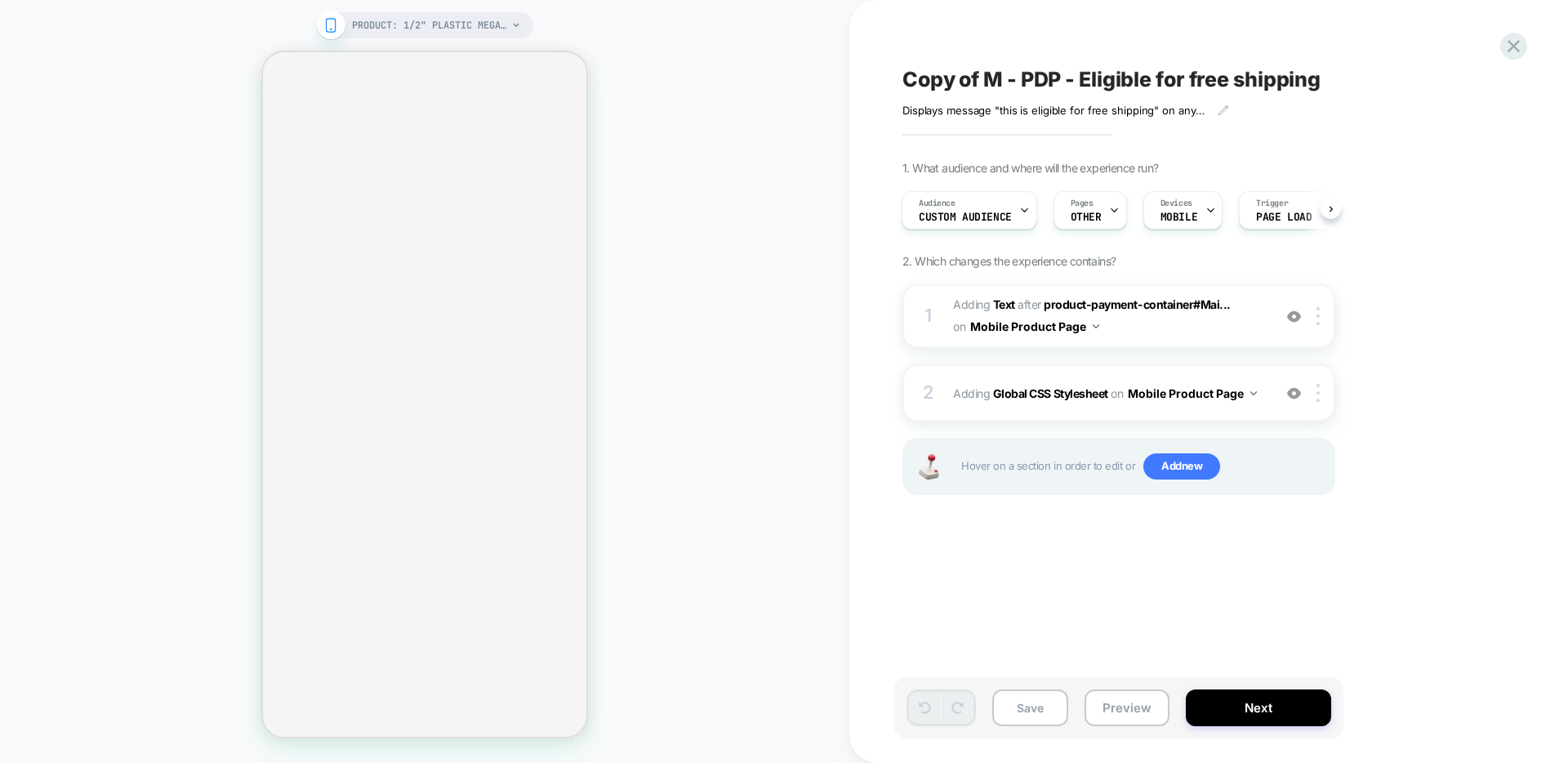 scroll, scrollTop: 0, scrollLeft: 4, axis: horizontal 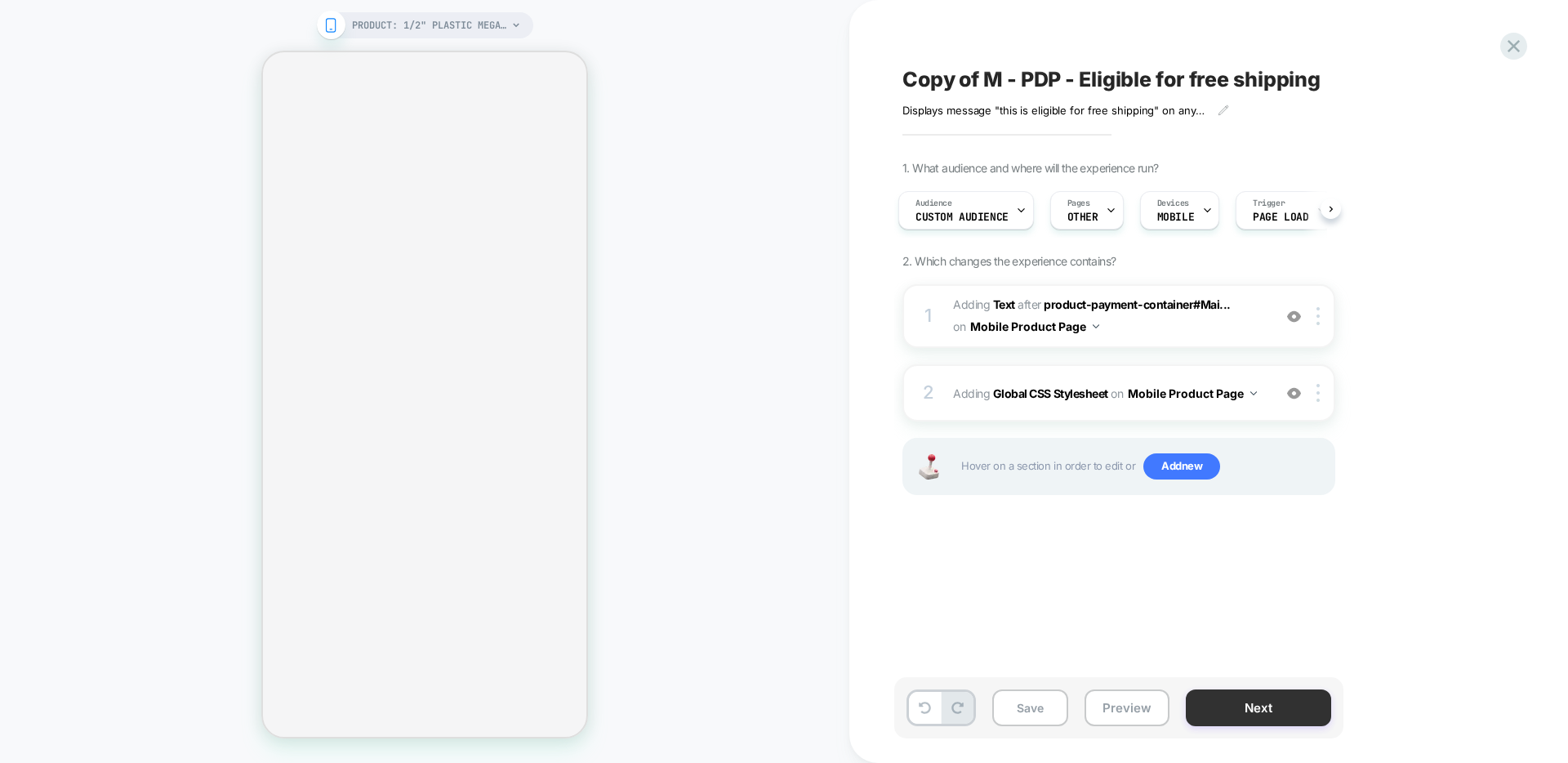 click on "Next" at bounding box center (1258, 707) 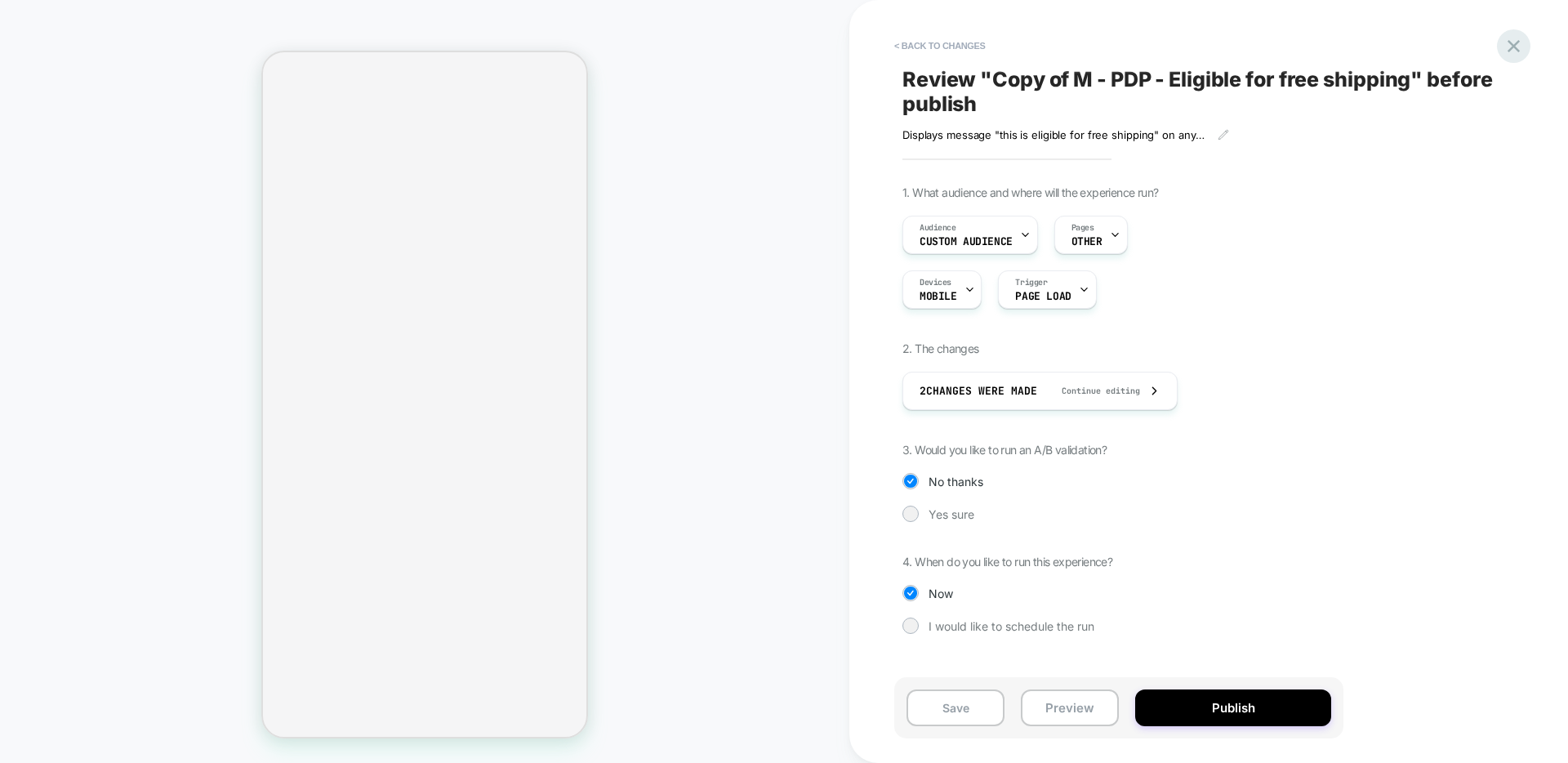 select on "**********" 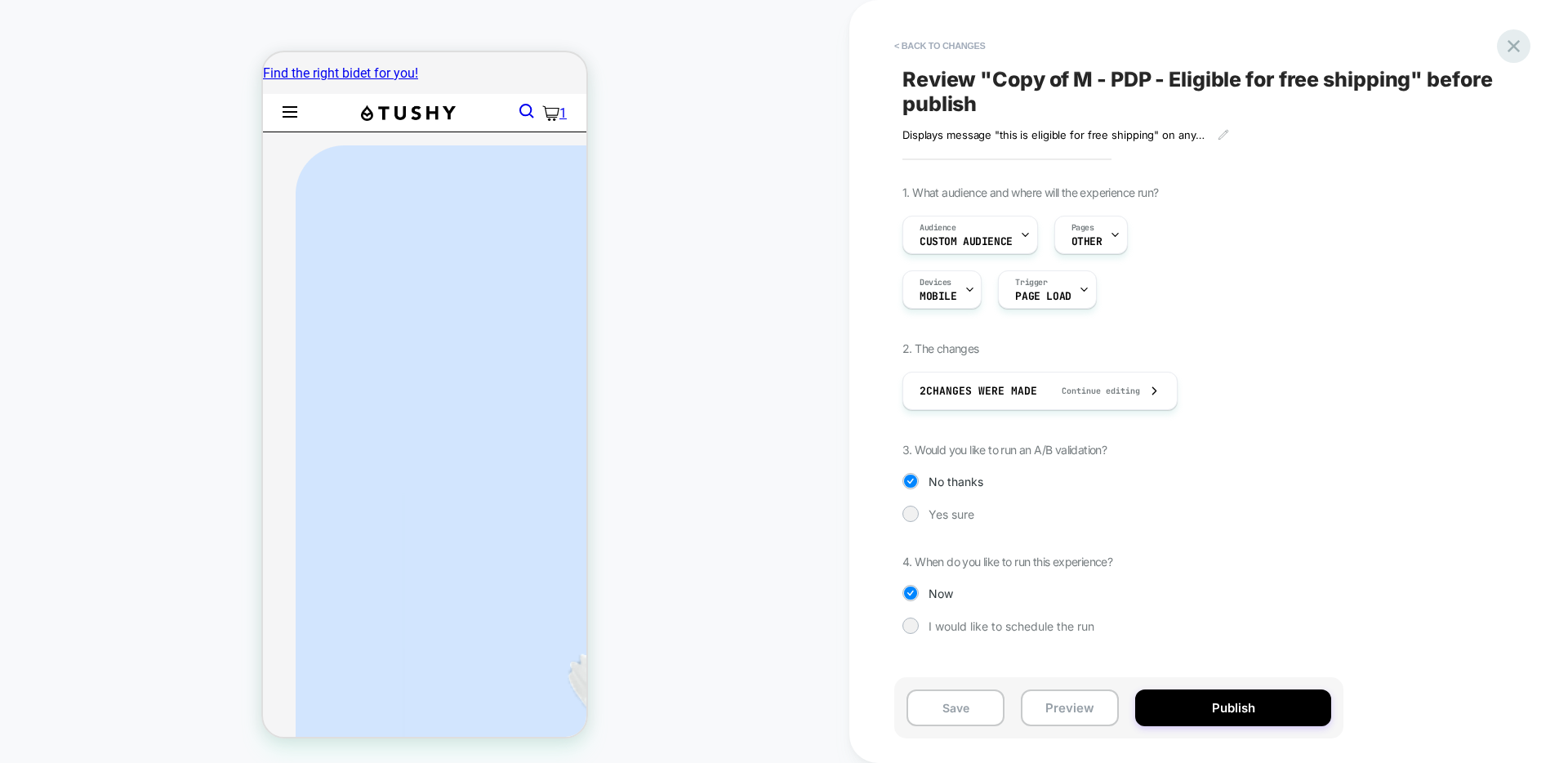 scroll, scrollTop: 0, scrollLeft: 0, axis: both 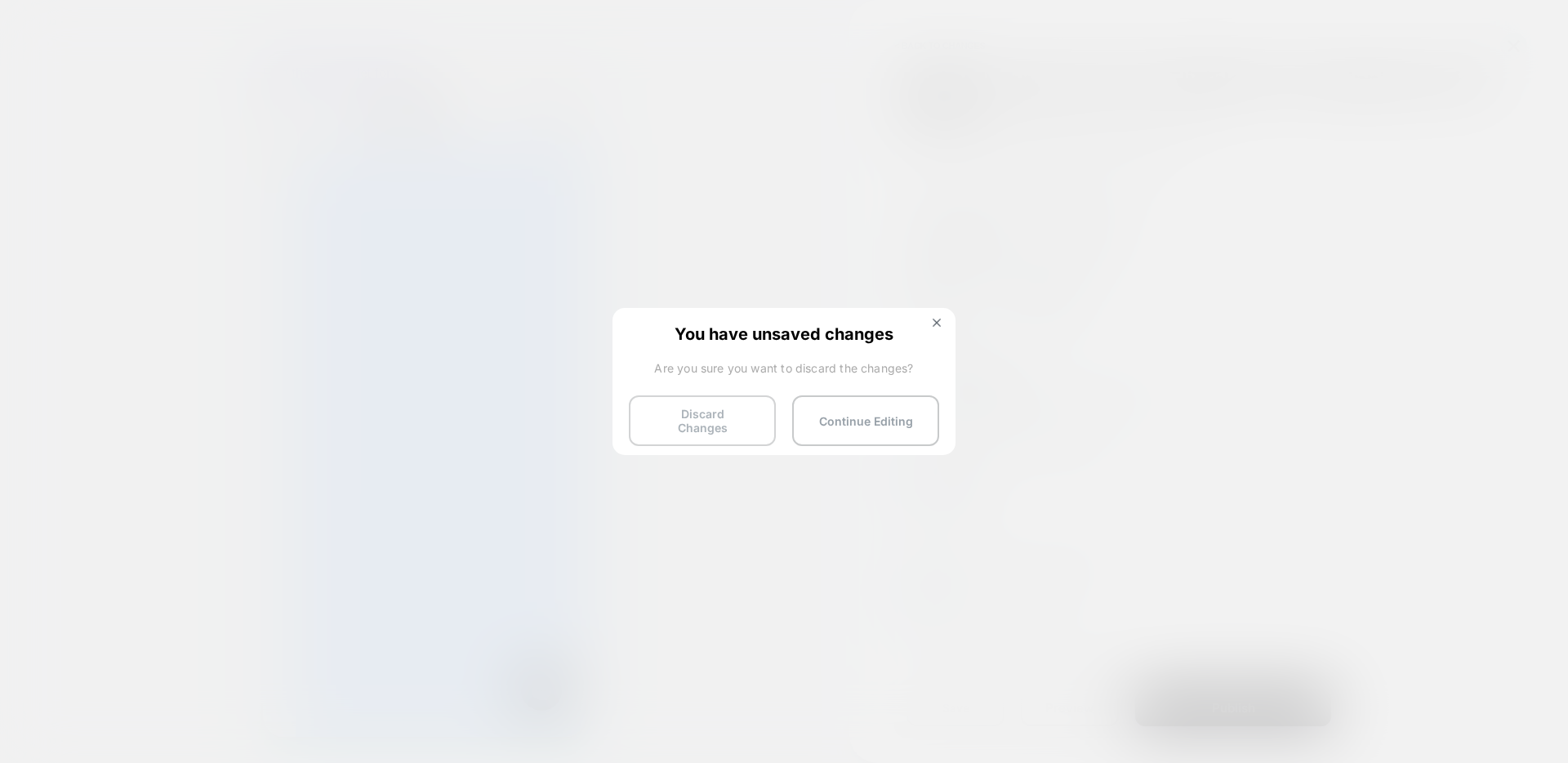 click on "Discard Changes" at bounding box center [702, 421] 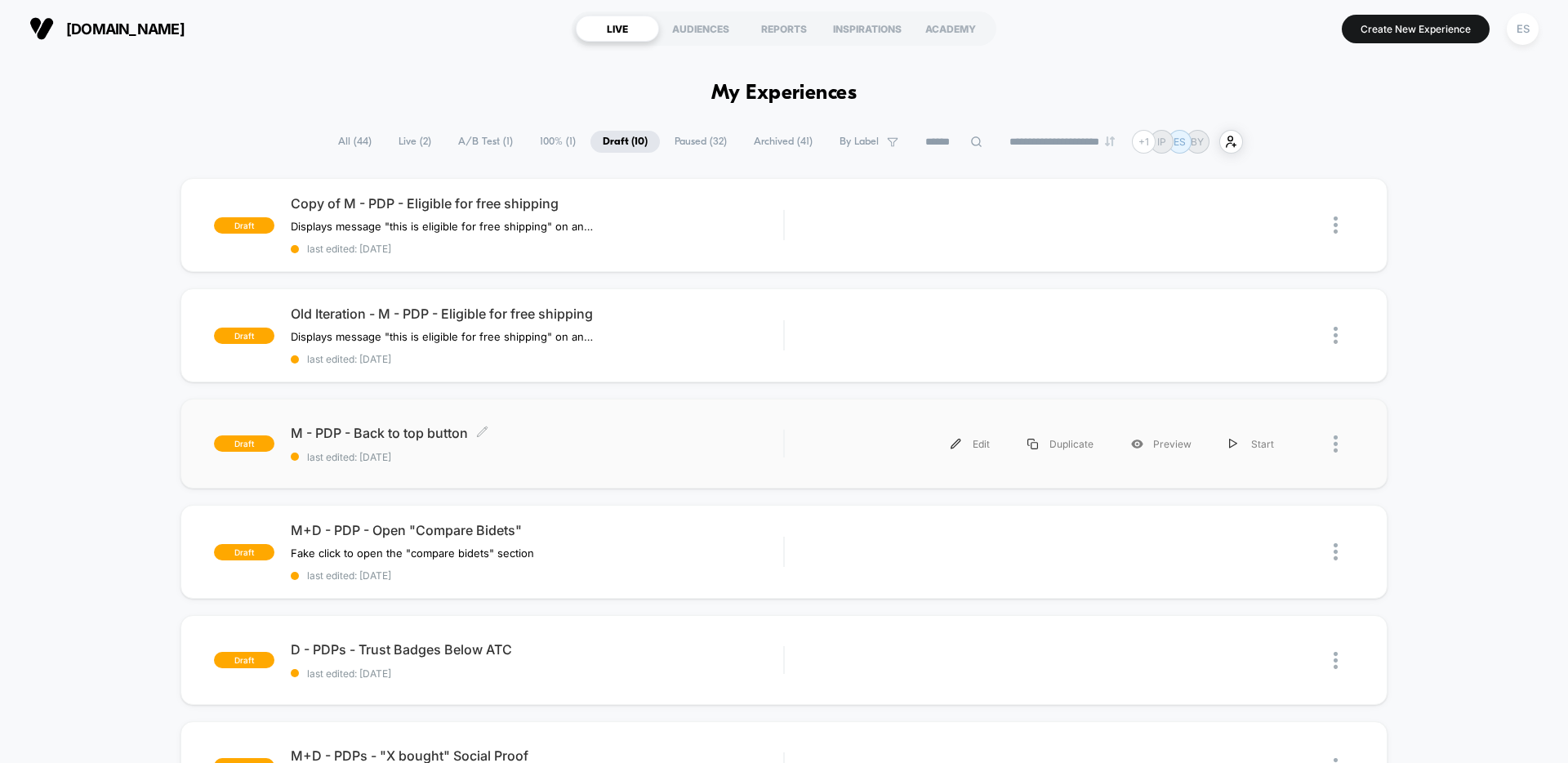click on "M - PDP - Back to top button Click to edit experience details" at bounding box center [537, 433] 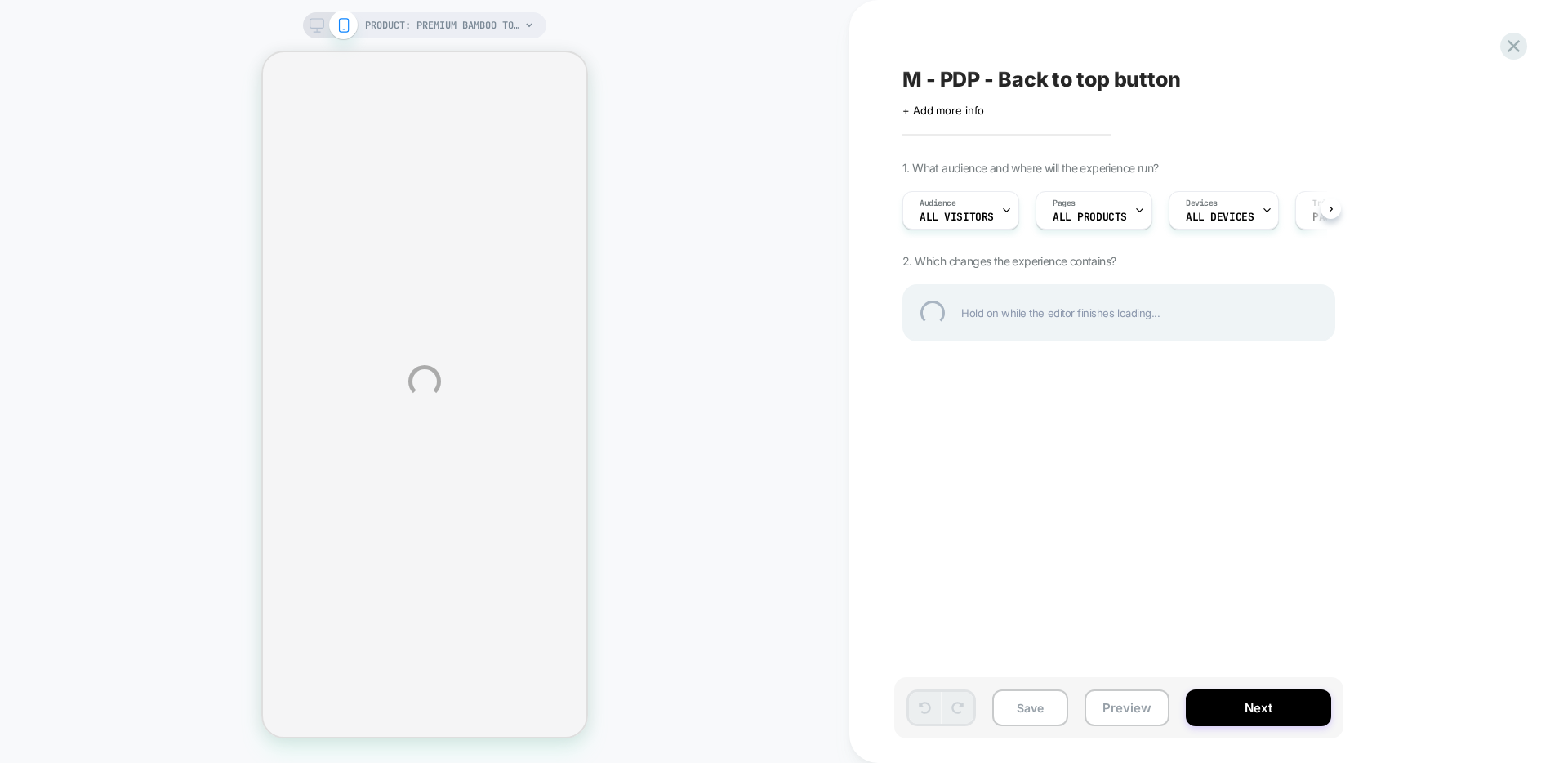 select on "**********" 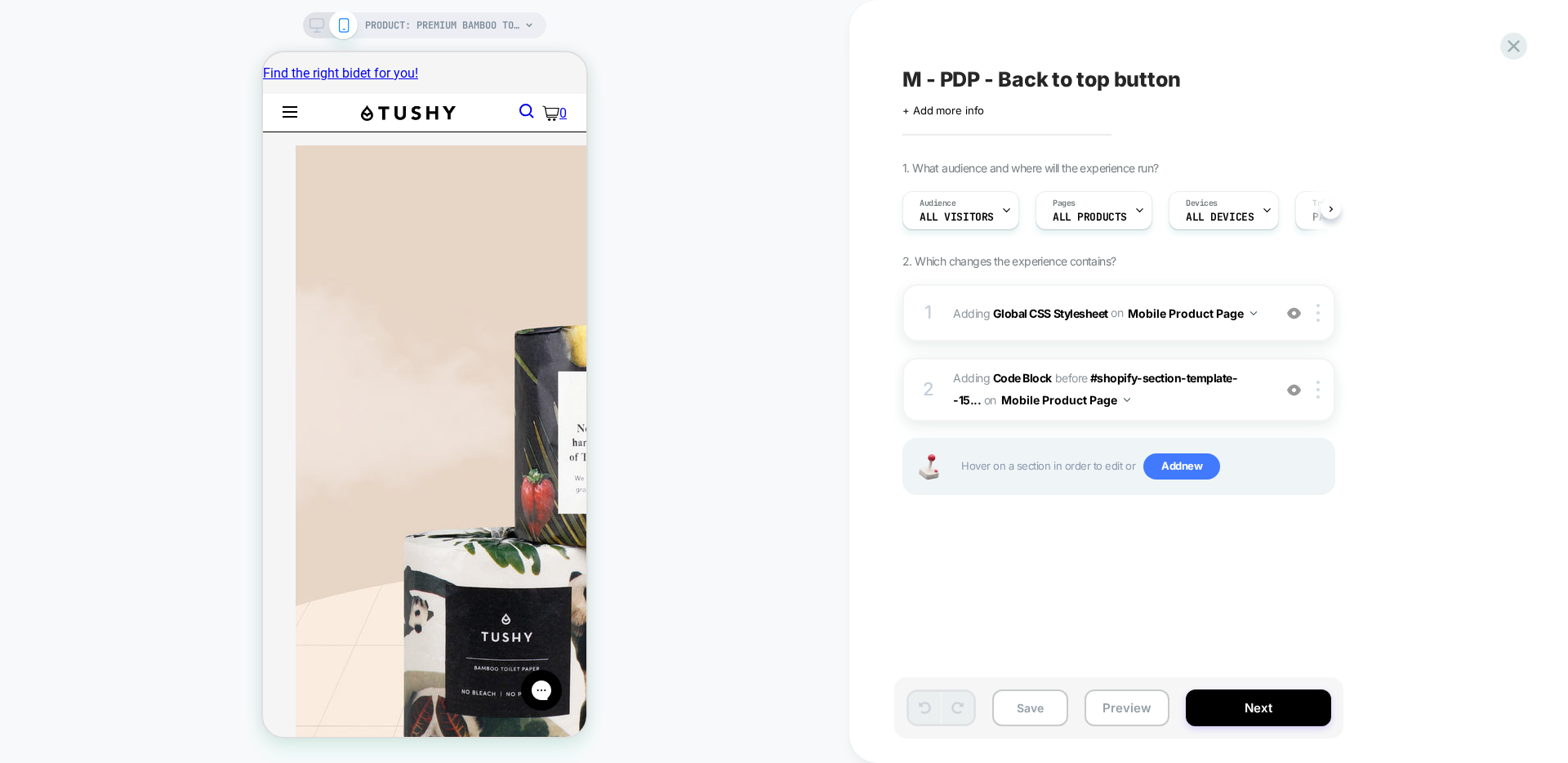 scroll, scrollTop: 0, scrollLeft: 0, axis: both 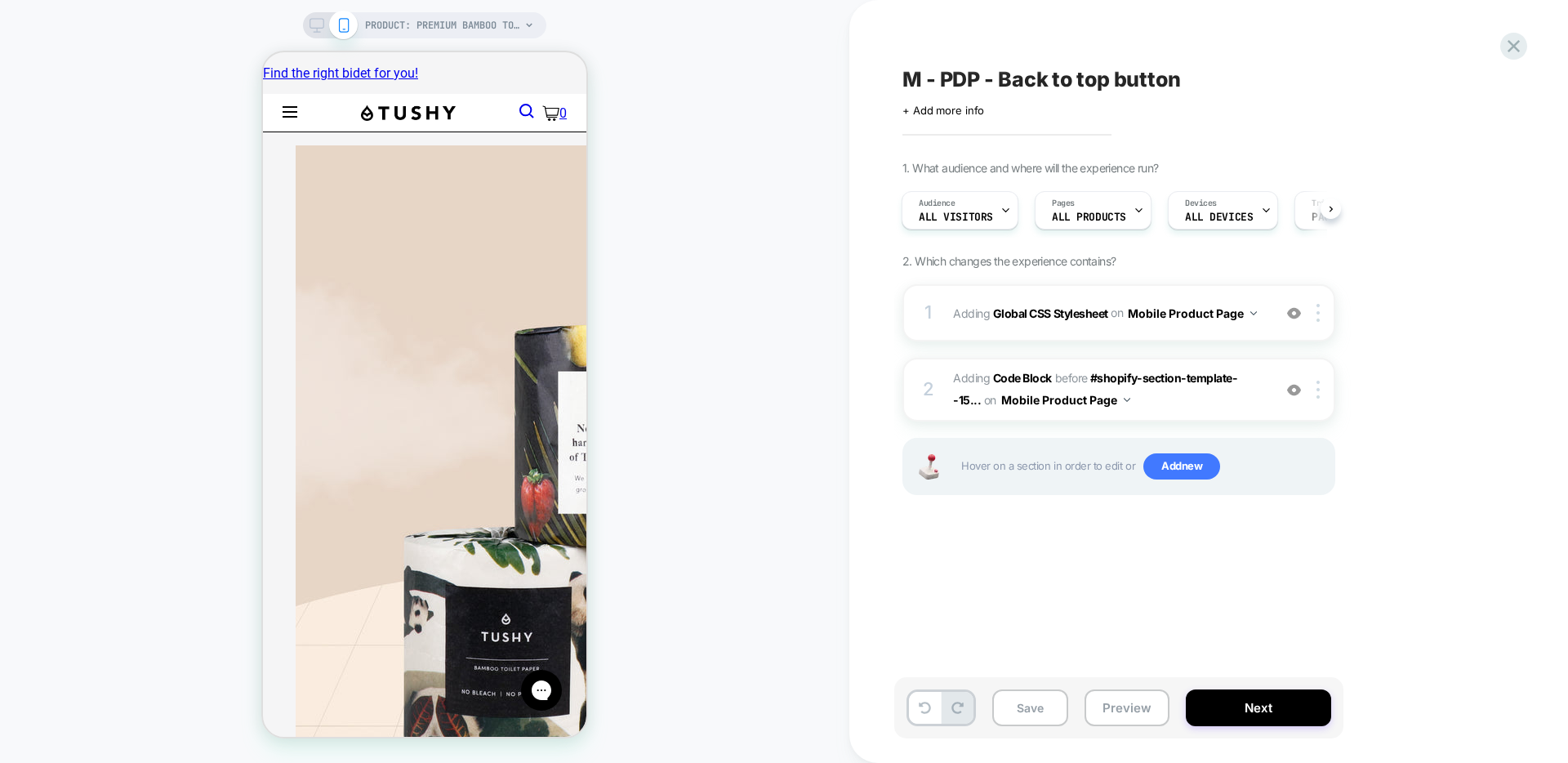 select on "**********" 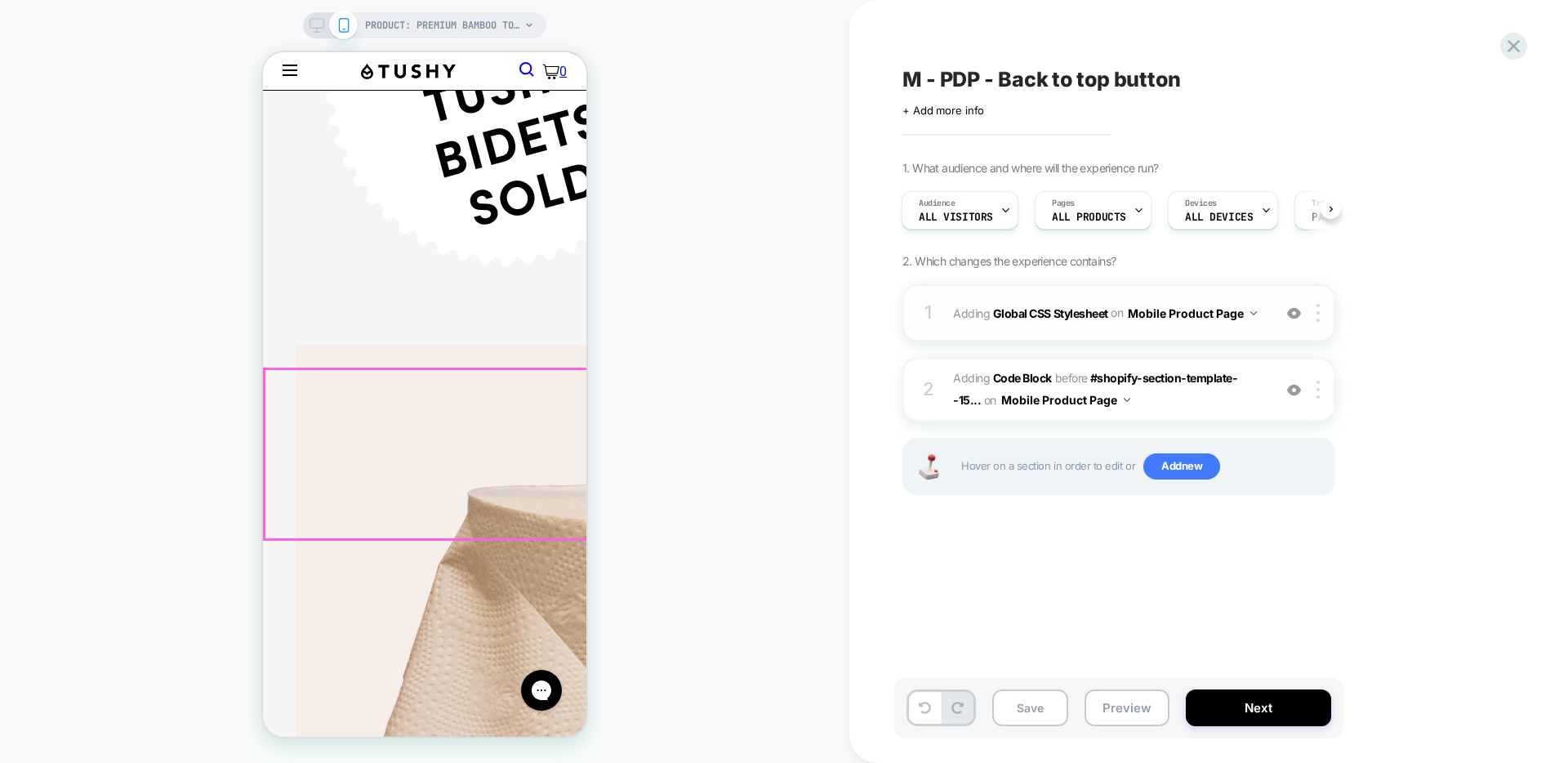 scroll, scrollTop: 1158, scrollLeft: 0, axis: vertical 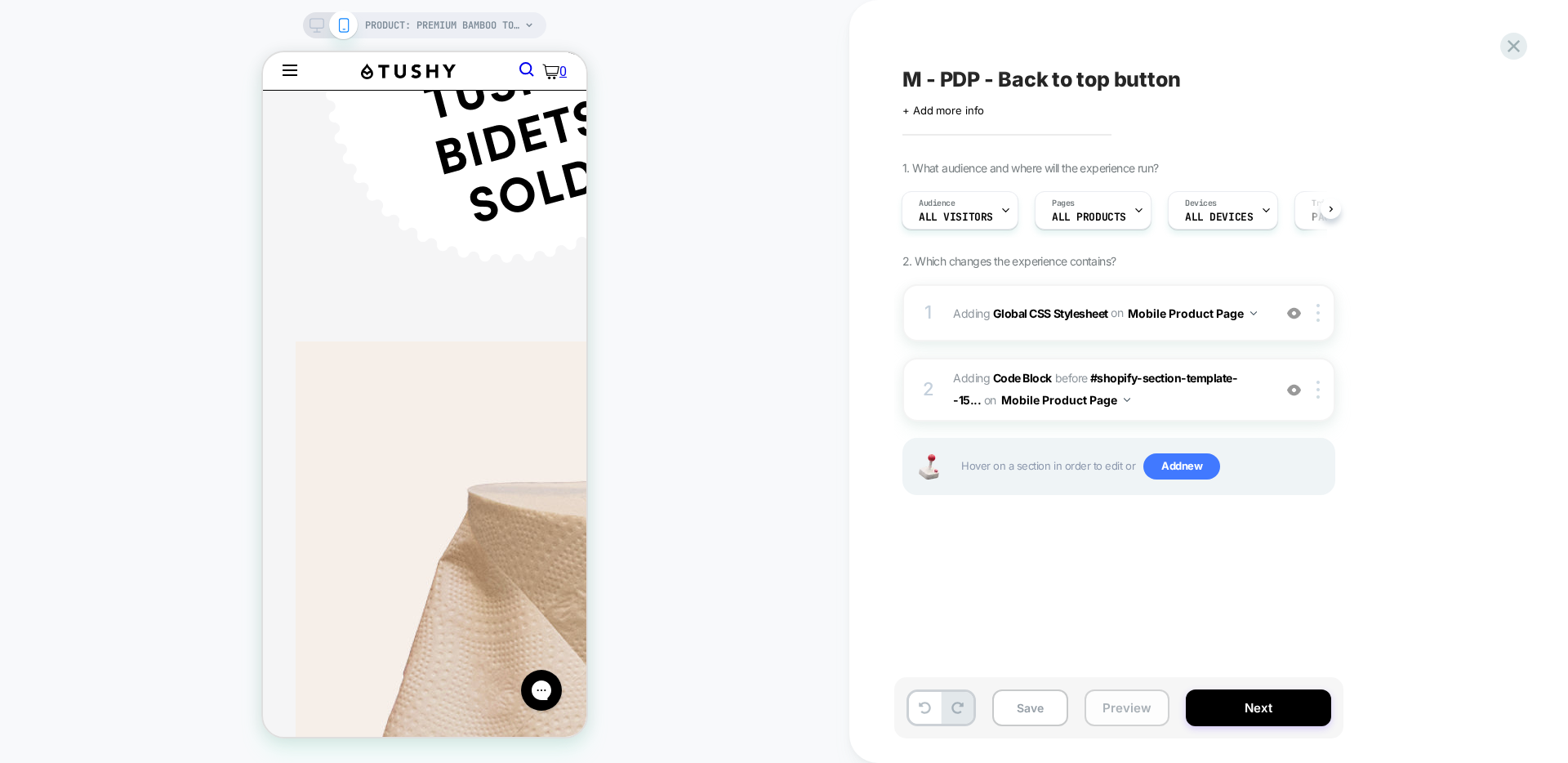 click on "Preview" at bounding box center (1127, 707) 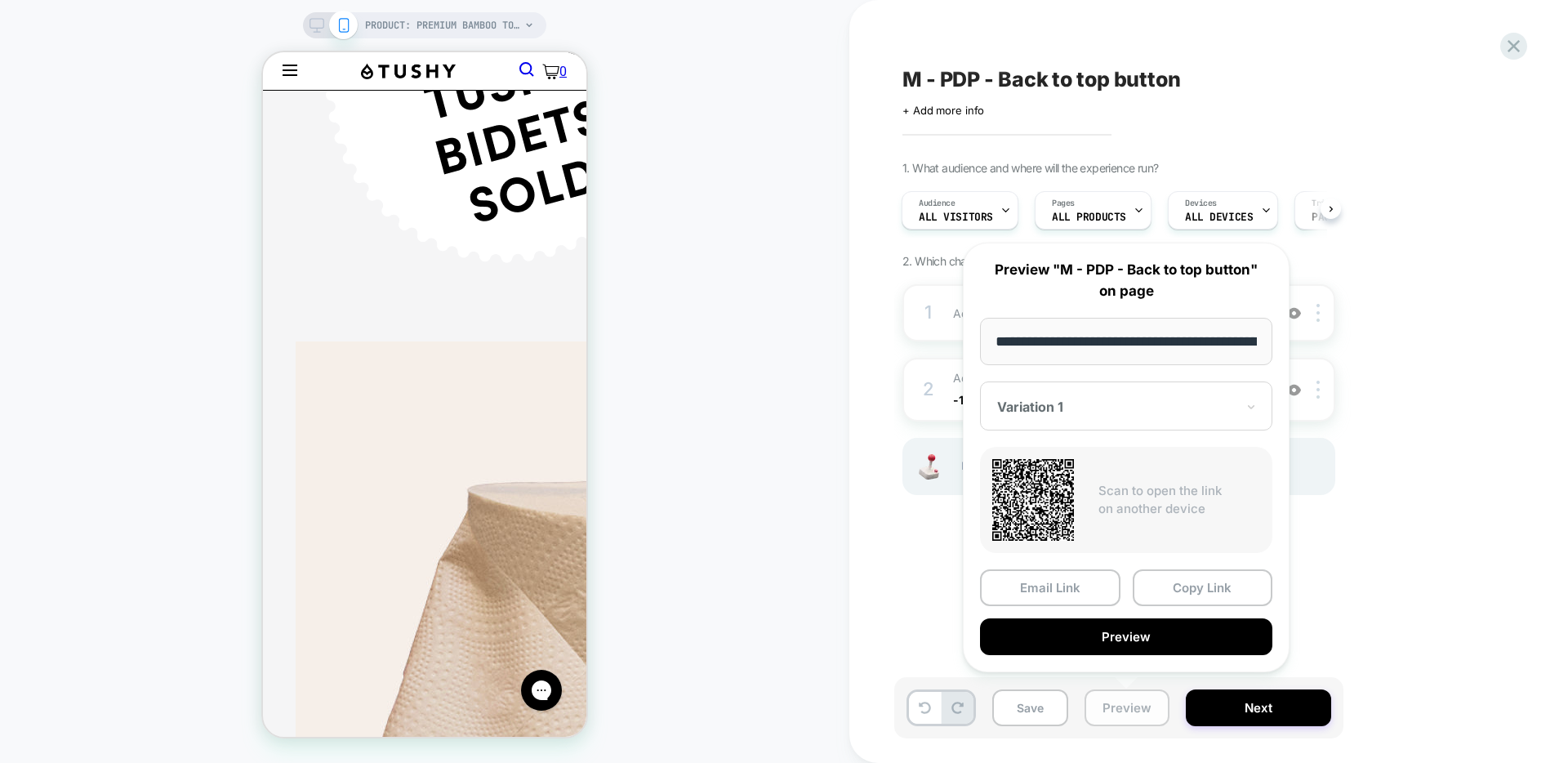 scroll, scrollTop: 0, scrollLeft: 327, axis: horizontal 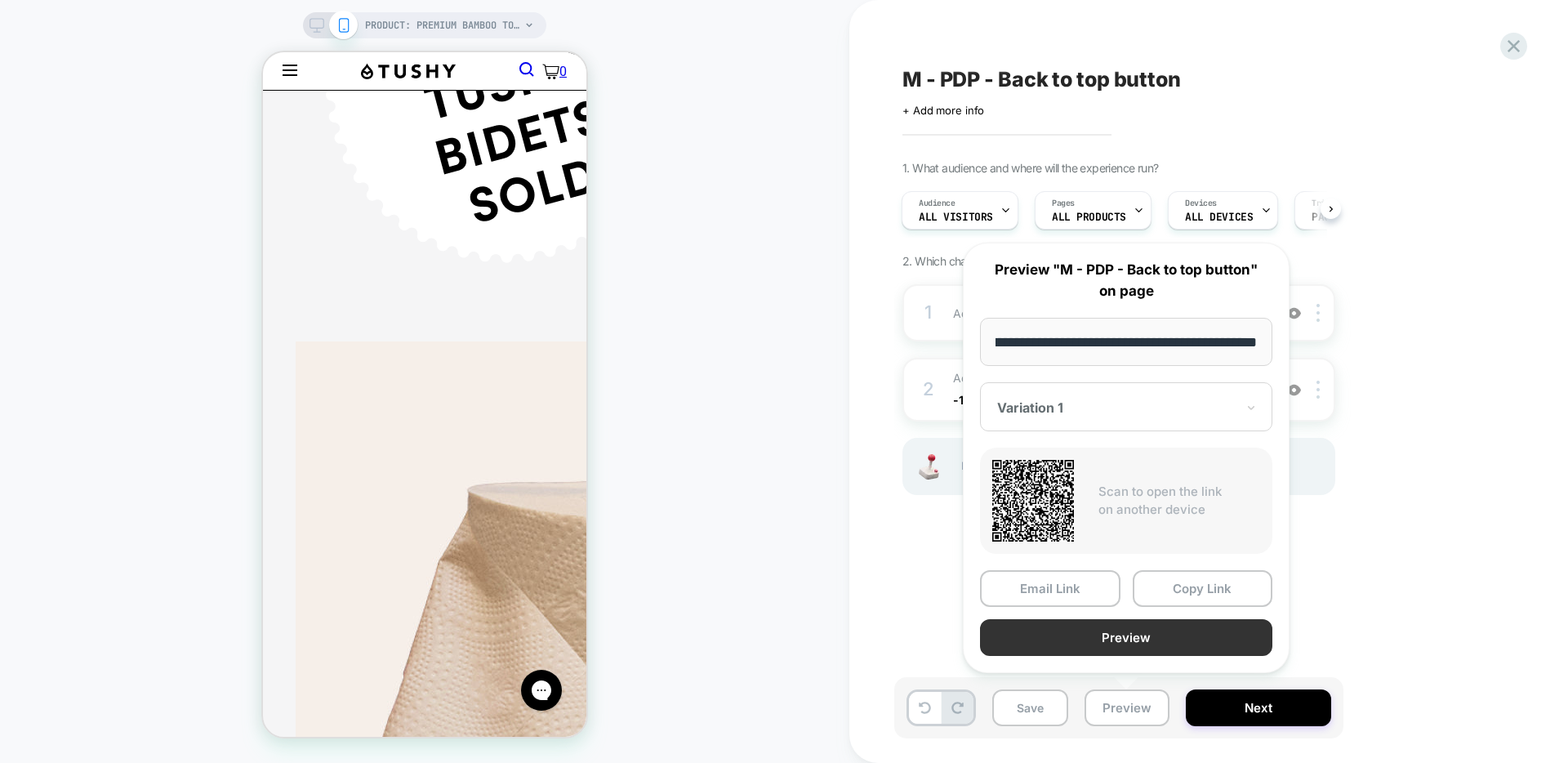 click on "Preview" at bounding box center [1126, 637] 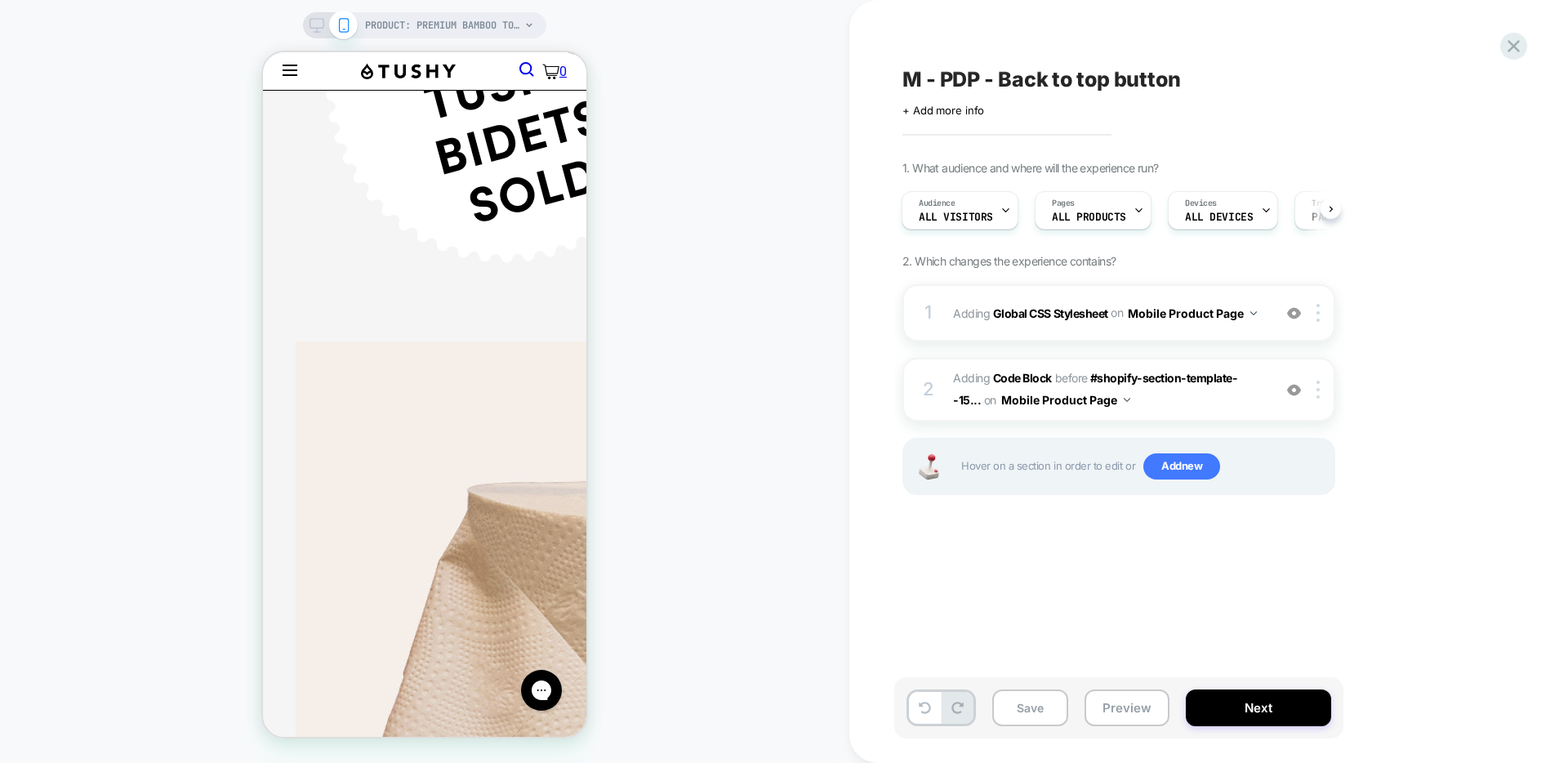 drag, startPoint x: 891, startPoint y: 78, endPoint x: 1192, endPoint y: 86, distance: 301.10629 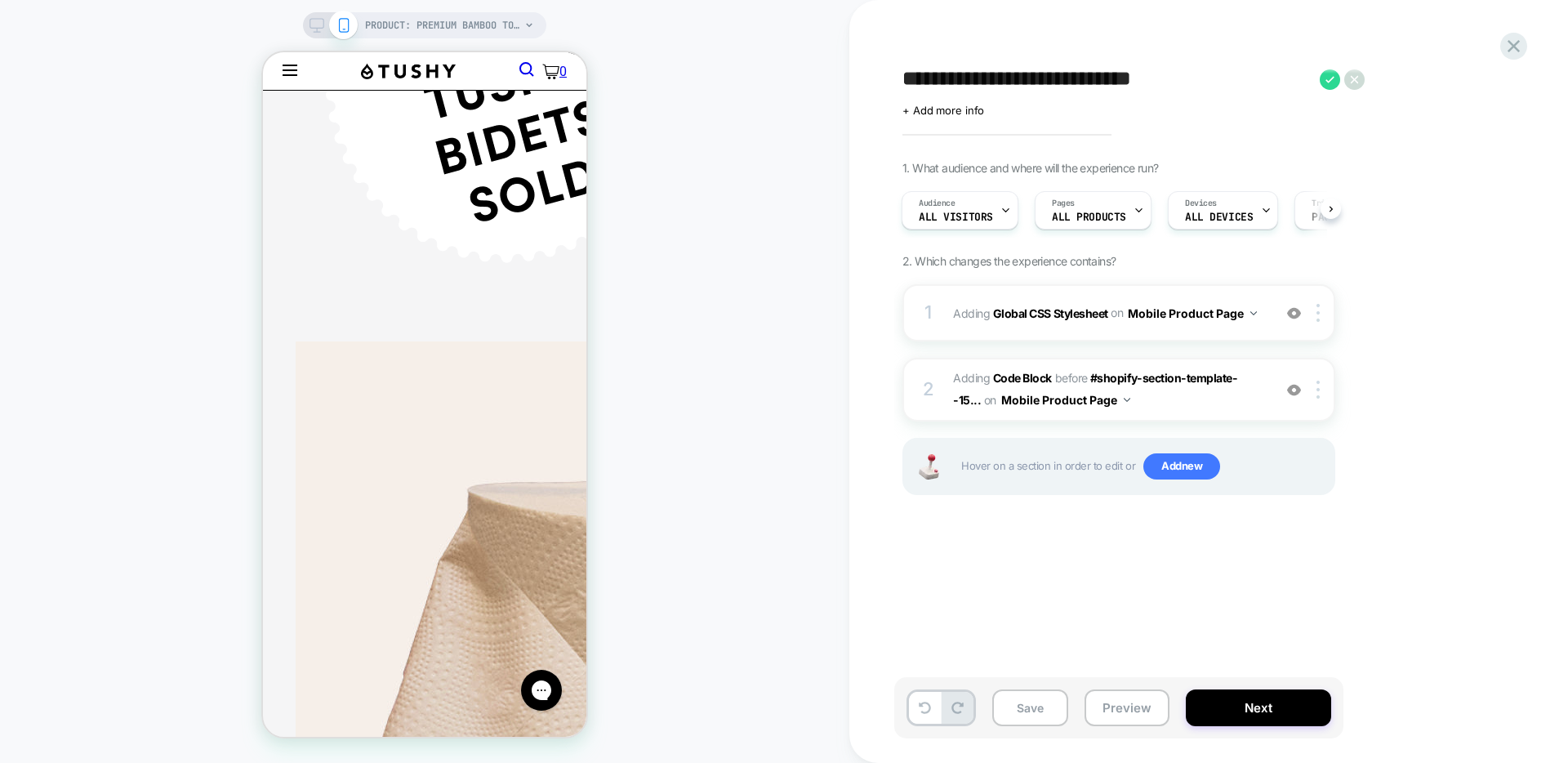 click on "**********" at bounding box center [1107, 79] 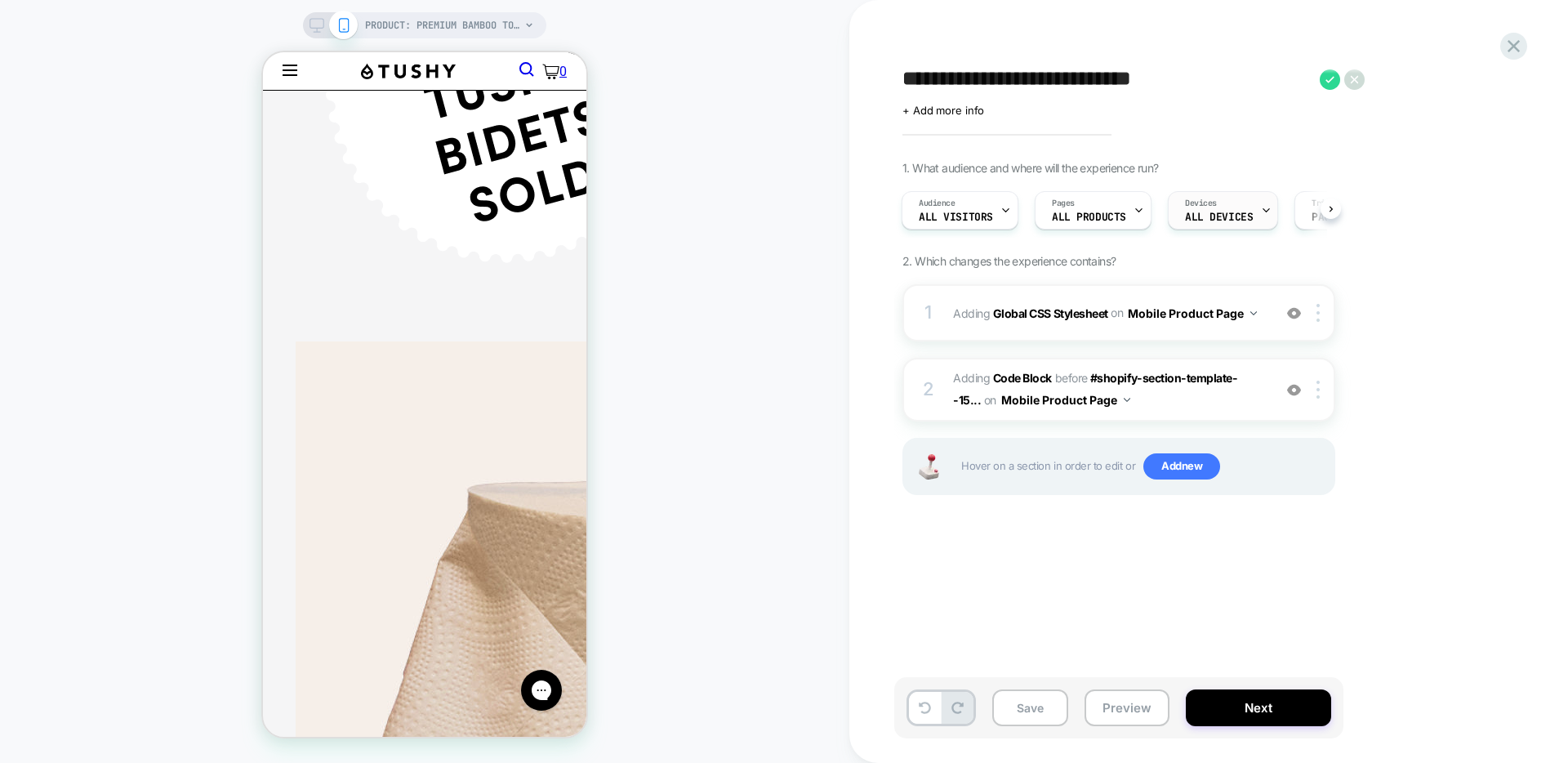 click on "Devices ALL DEVICES" at bounding box center [1218, 210] 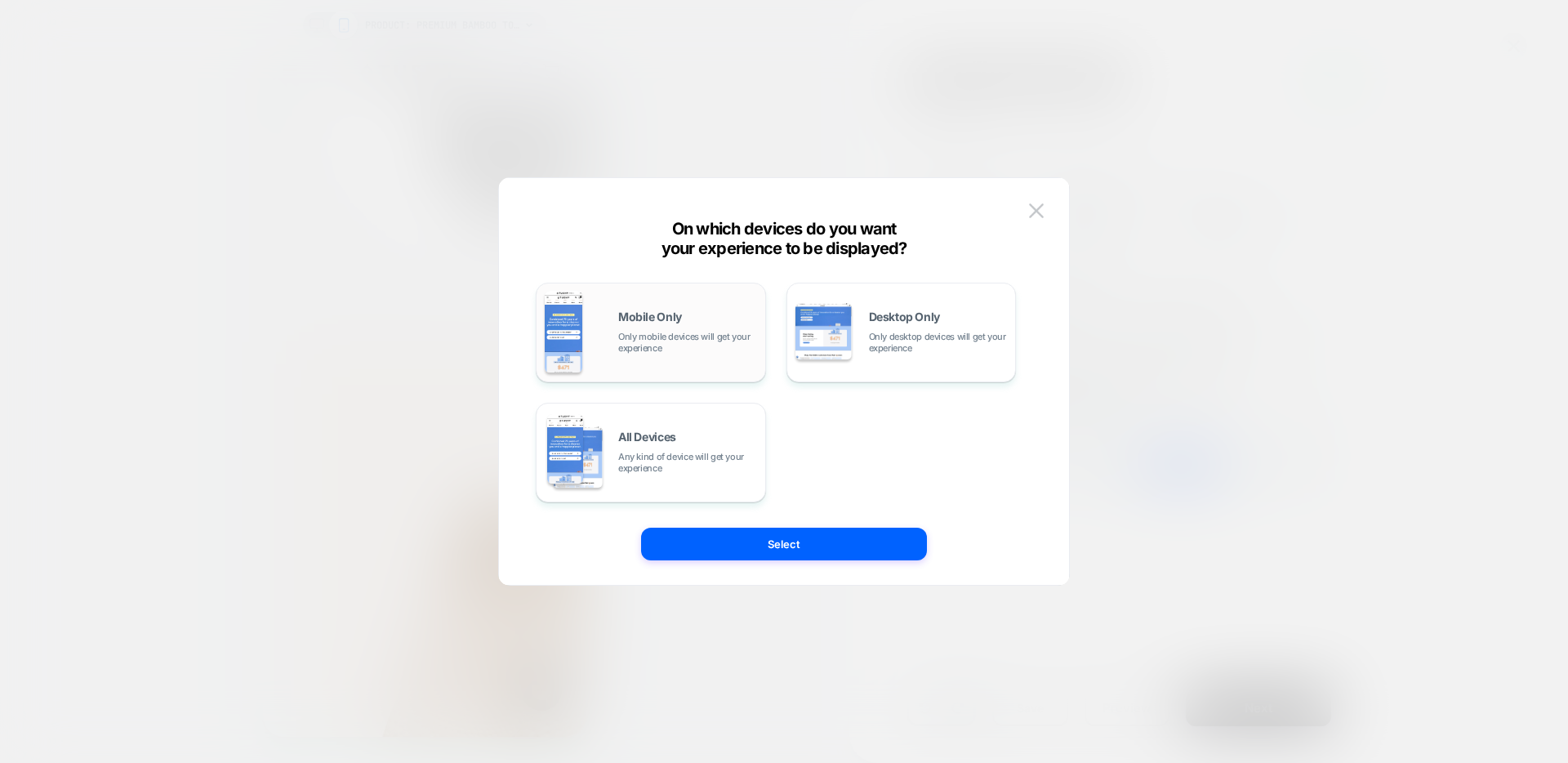 click on "Only mobile devices will get your experience" at bounding box center (688, 342) 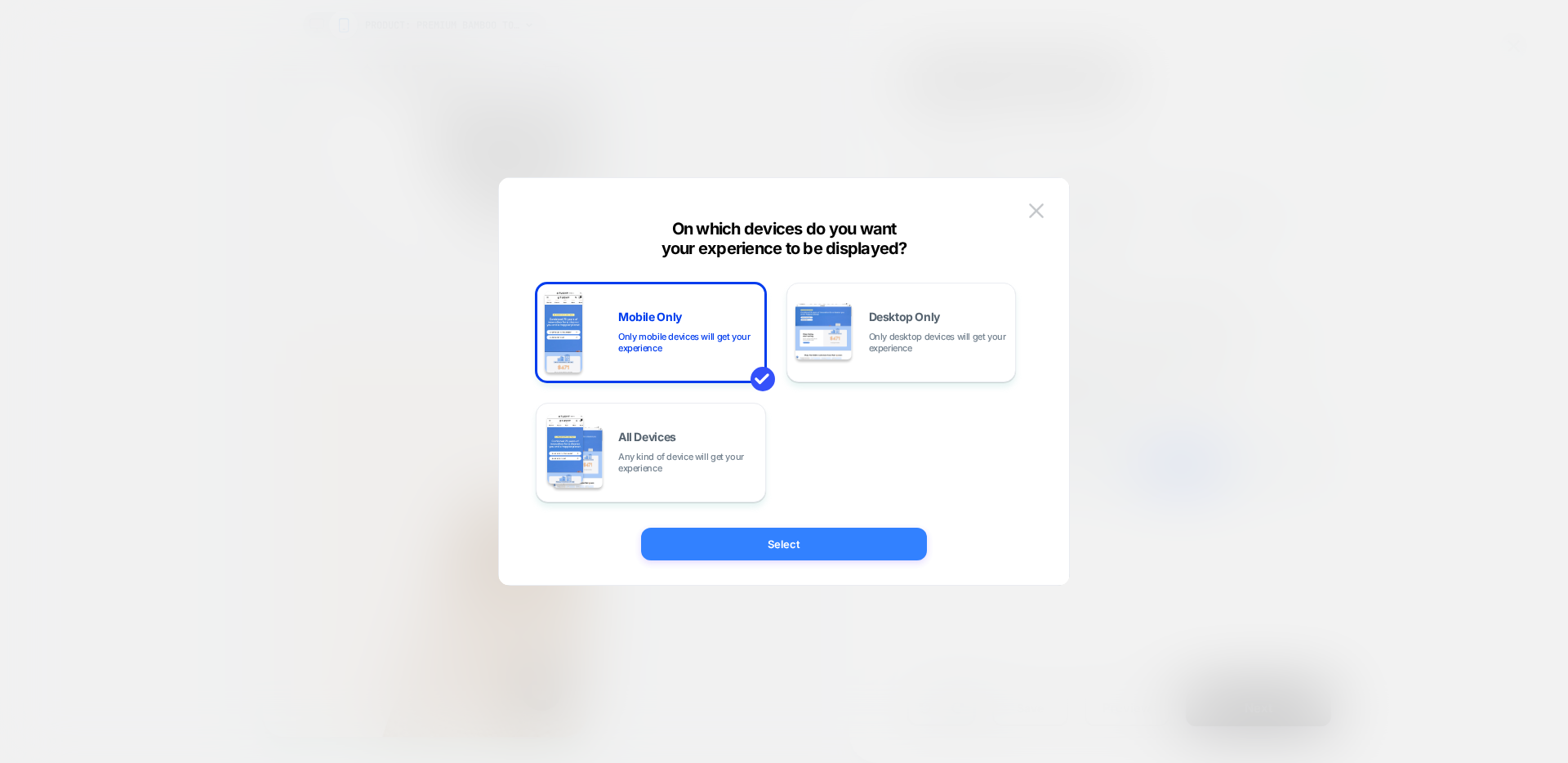 click on "Select" at bounding box center [784, 544] 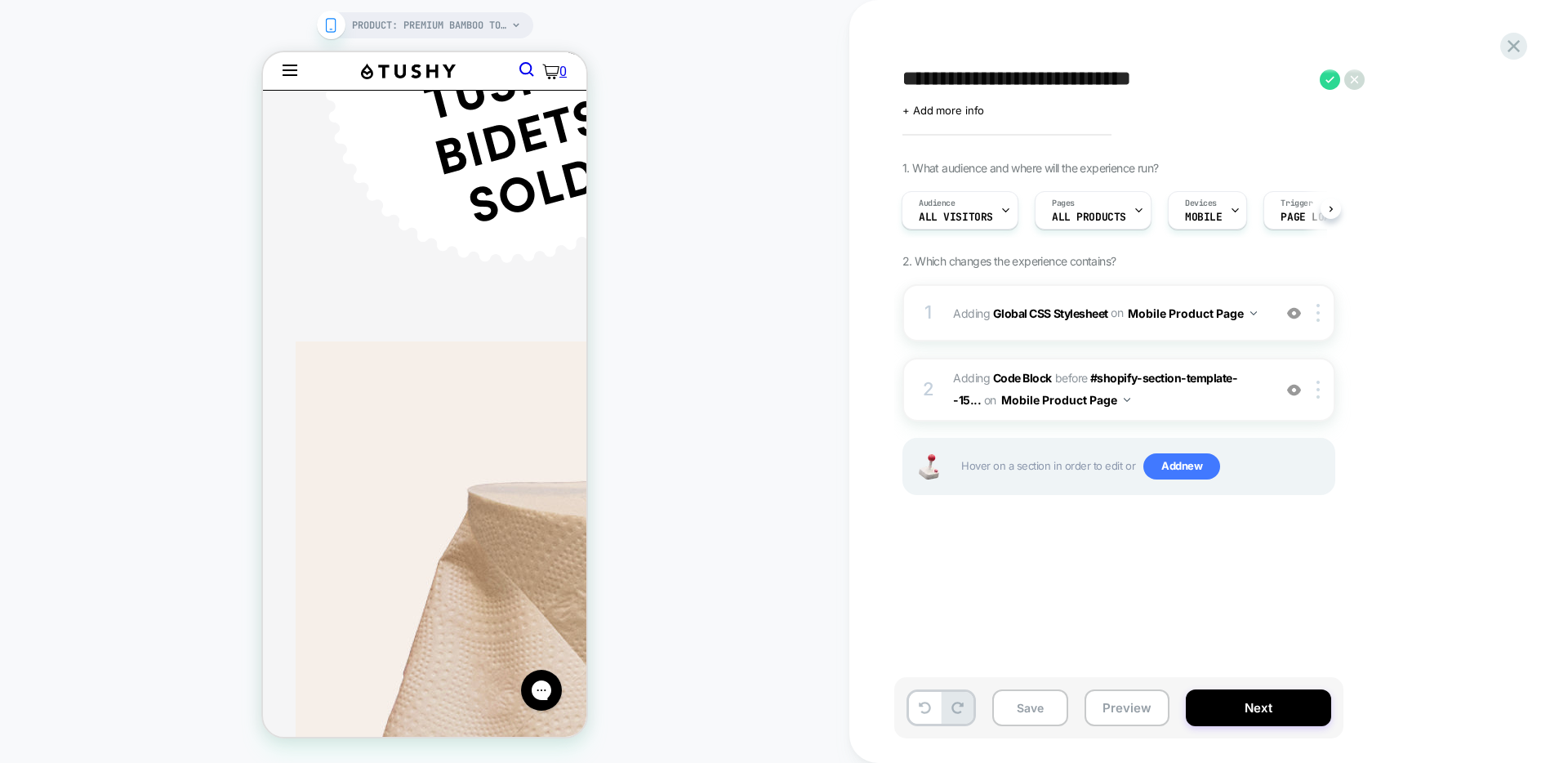 click on "1. What audience and where will the experience run? Audience All Visitors Pages ALL PRODUCTS Devices MOBILE Trigger Page Load 2. Which changes the experience contains? 1 Adding   Global CSS Stylesheet   on Mobile Product Page Add Before Add After Copy to   Desktop Target   All Devices Delete 2 Adding   Code Block   BEFORE #shopify-section-template--15... #shopify-section-template--15803376599082__relative-products   on Mobile Product Page Add Before Add After Duplicate Replace Position Copy CSS Selector Rename Copy to   Desktop Target   All Devices Delete Hover on a section in order to edit or  Add  new" at bounding box center [1200, 348] 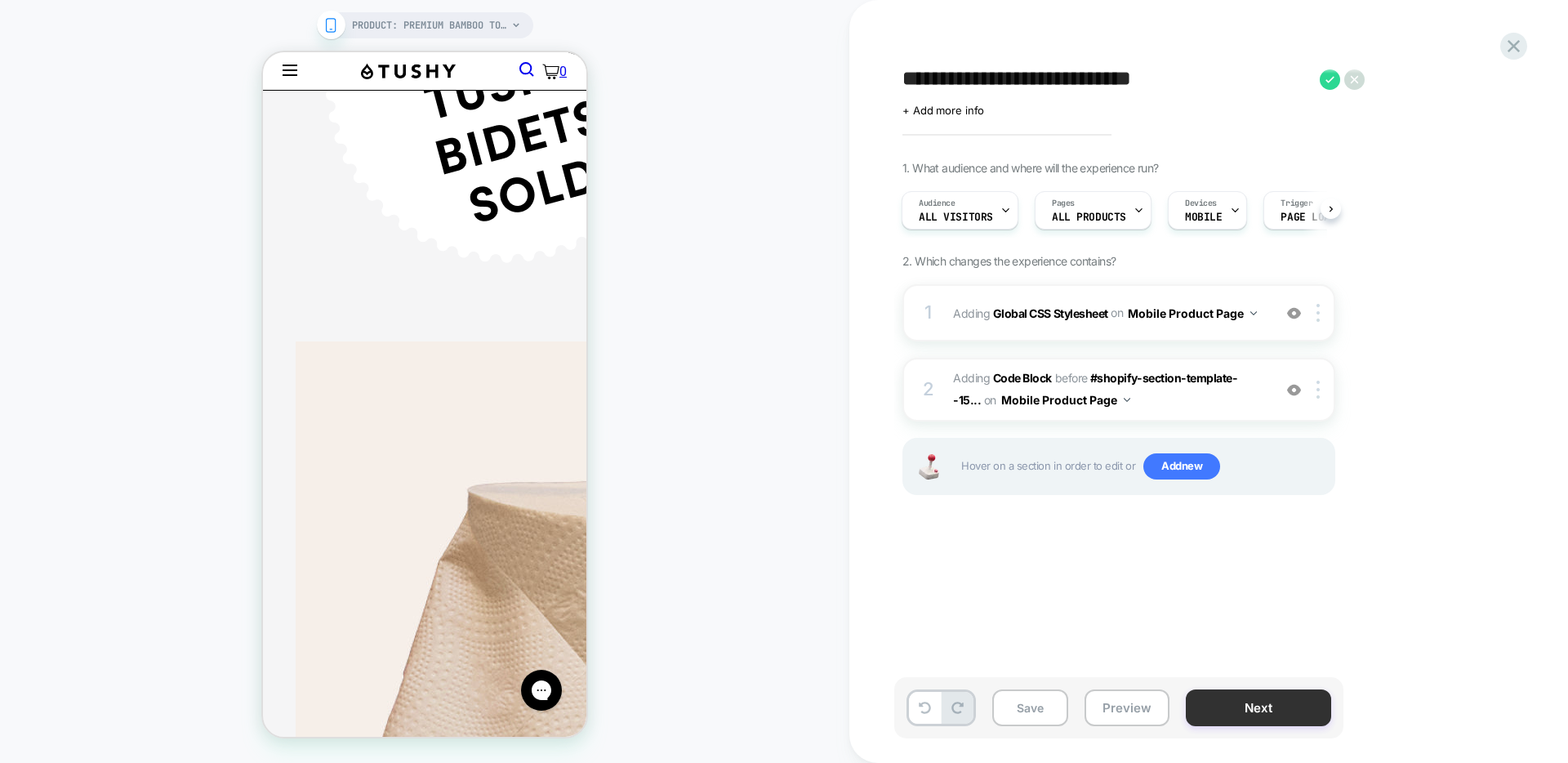 click on "Next" at bounding box center [1258, 707] 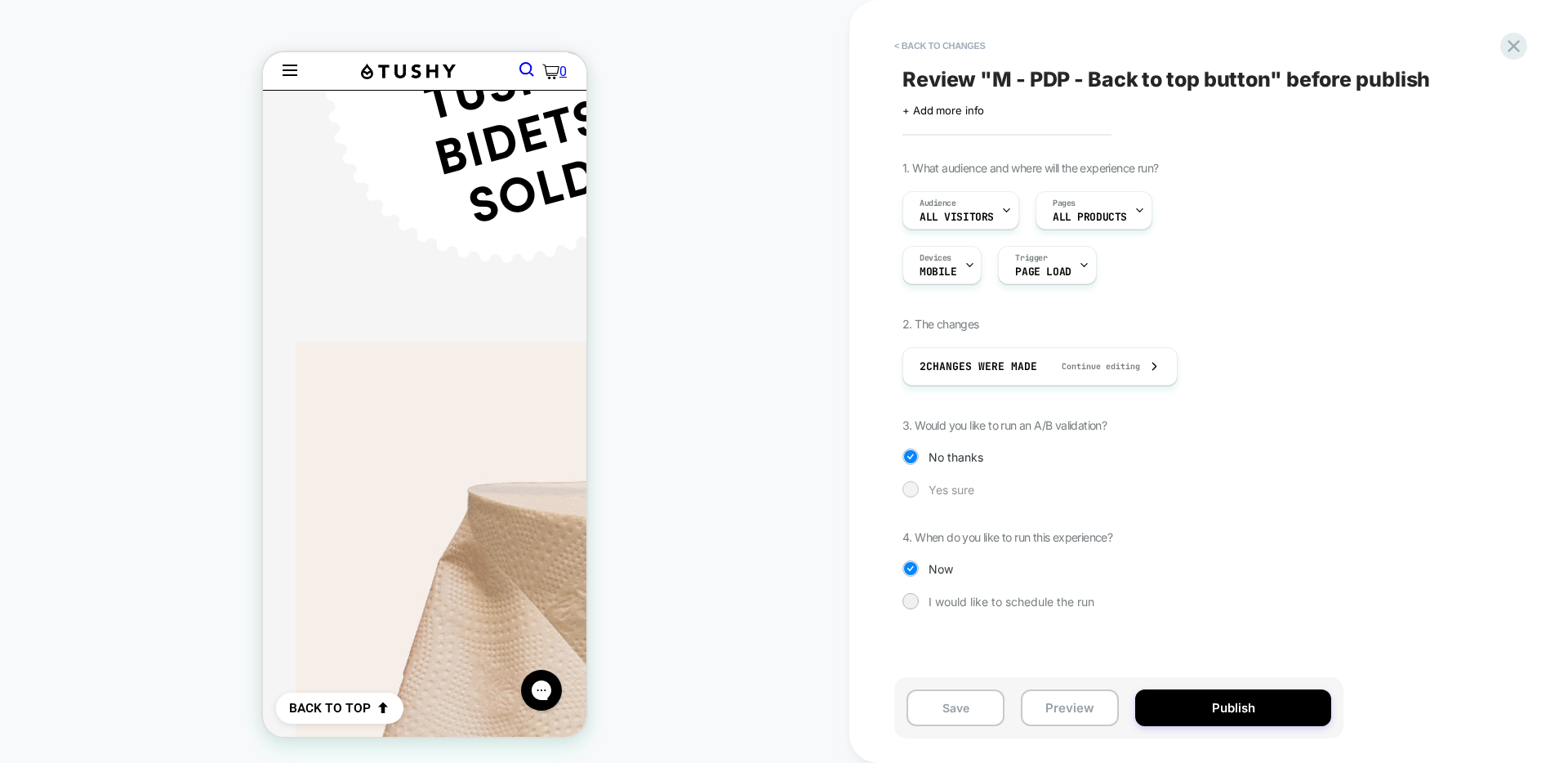 click on "Yes sure" at bounding box center (951, 489) 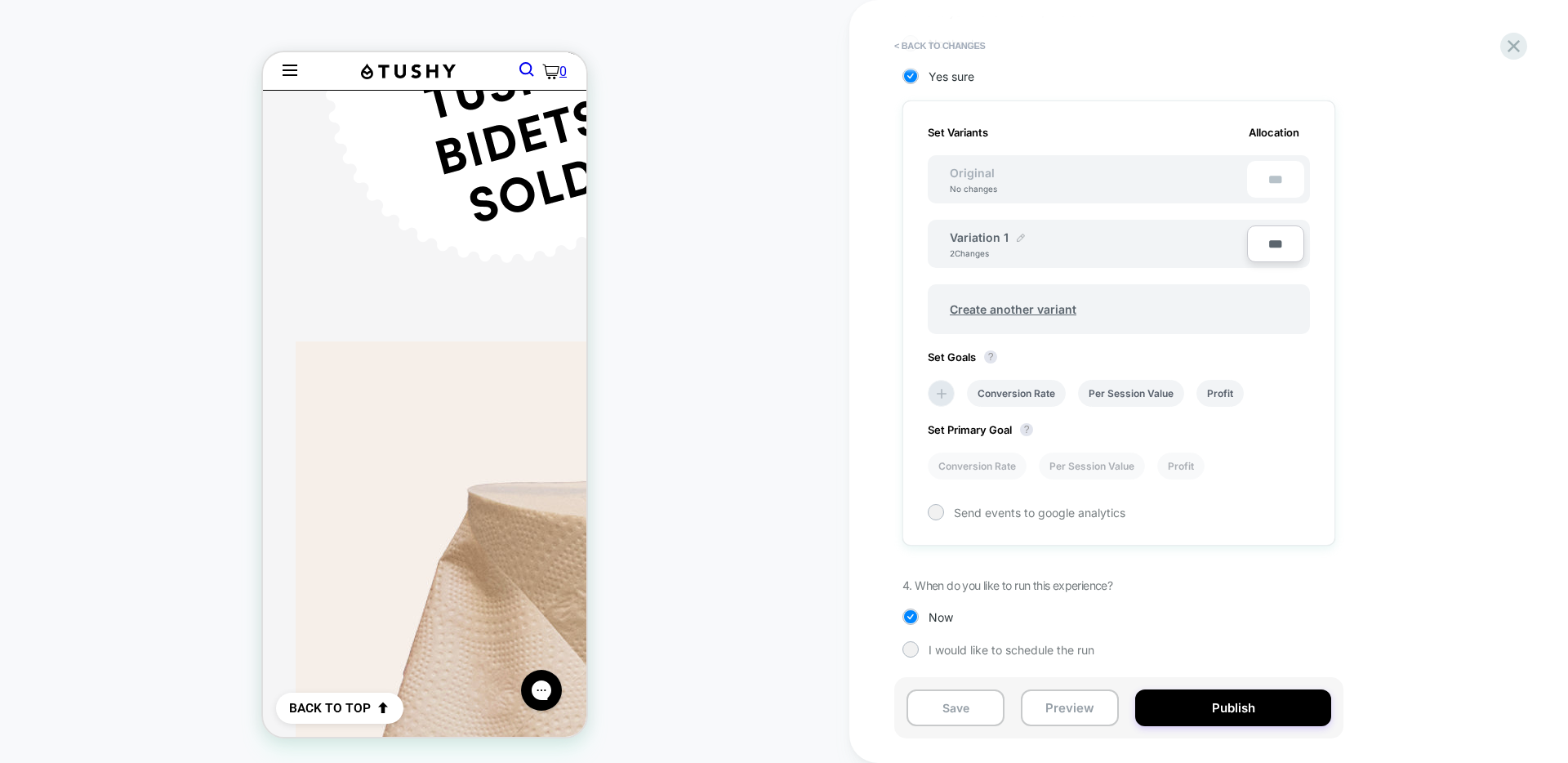 scroll, scrollTop: 414, scrollLeft: 0, axis: vertical 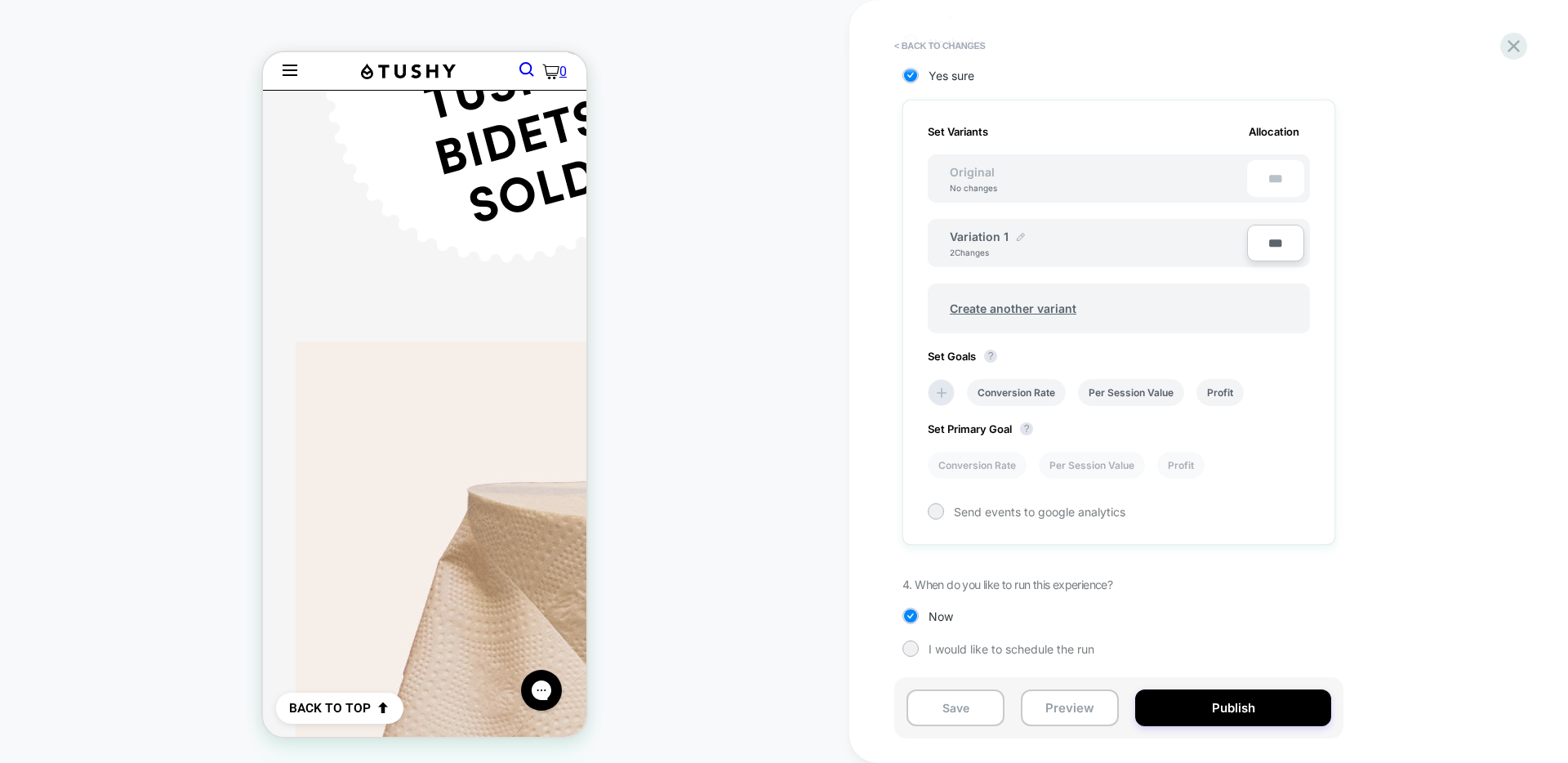 click at bounding box center [1021, 237] 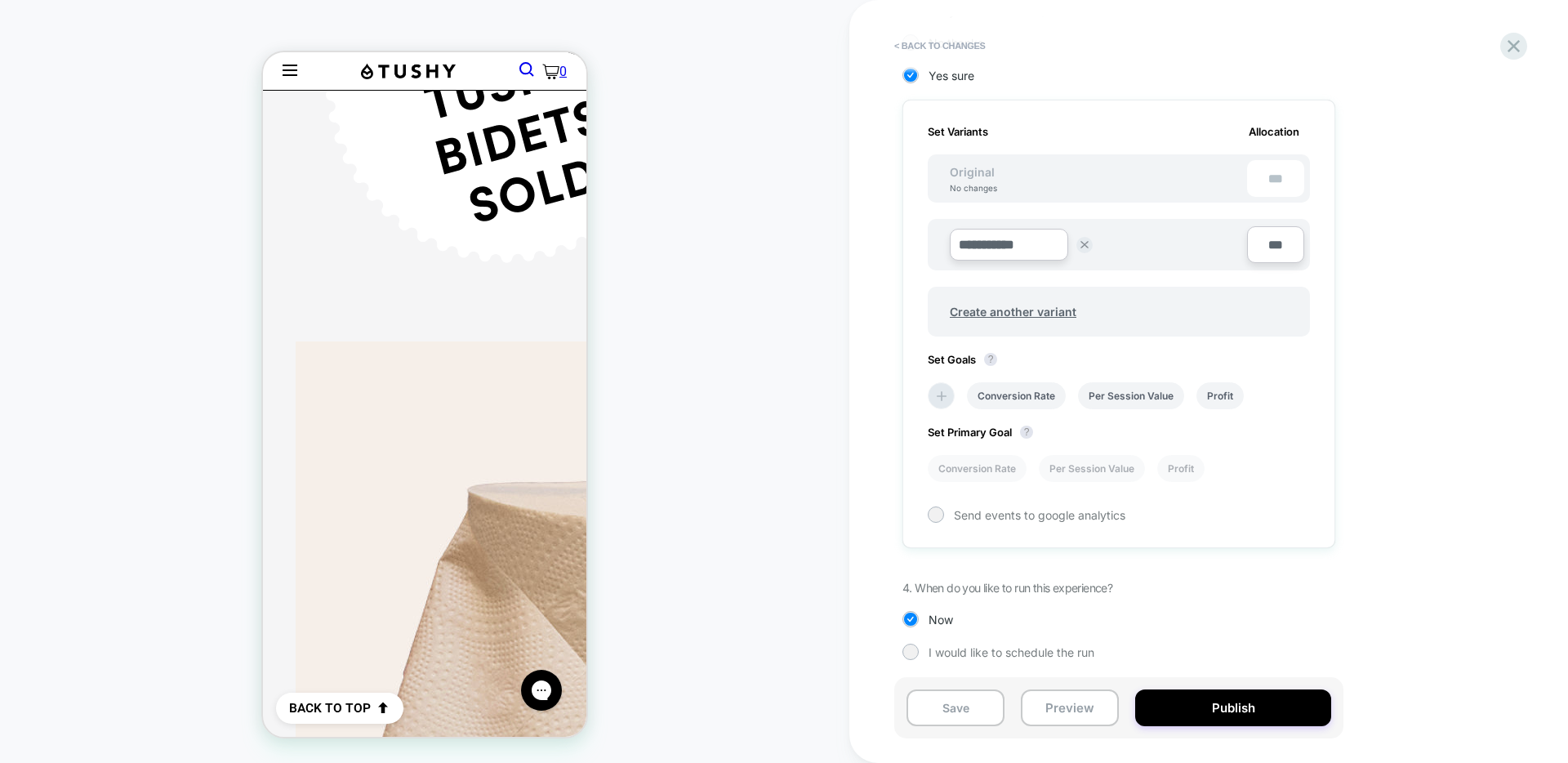 click on "**********" at bounding box center [1009, 244] 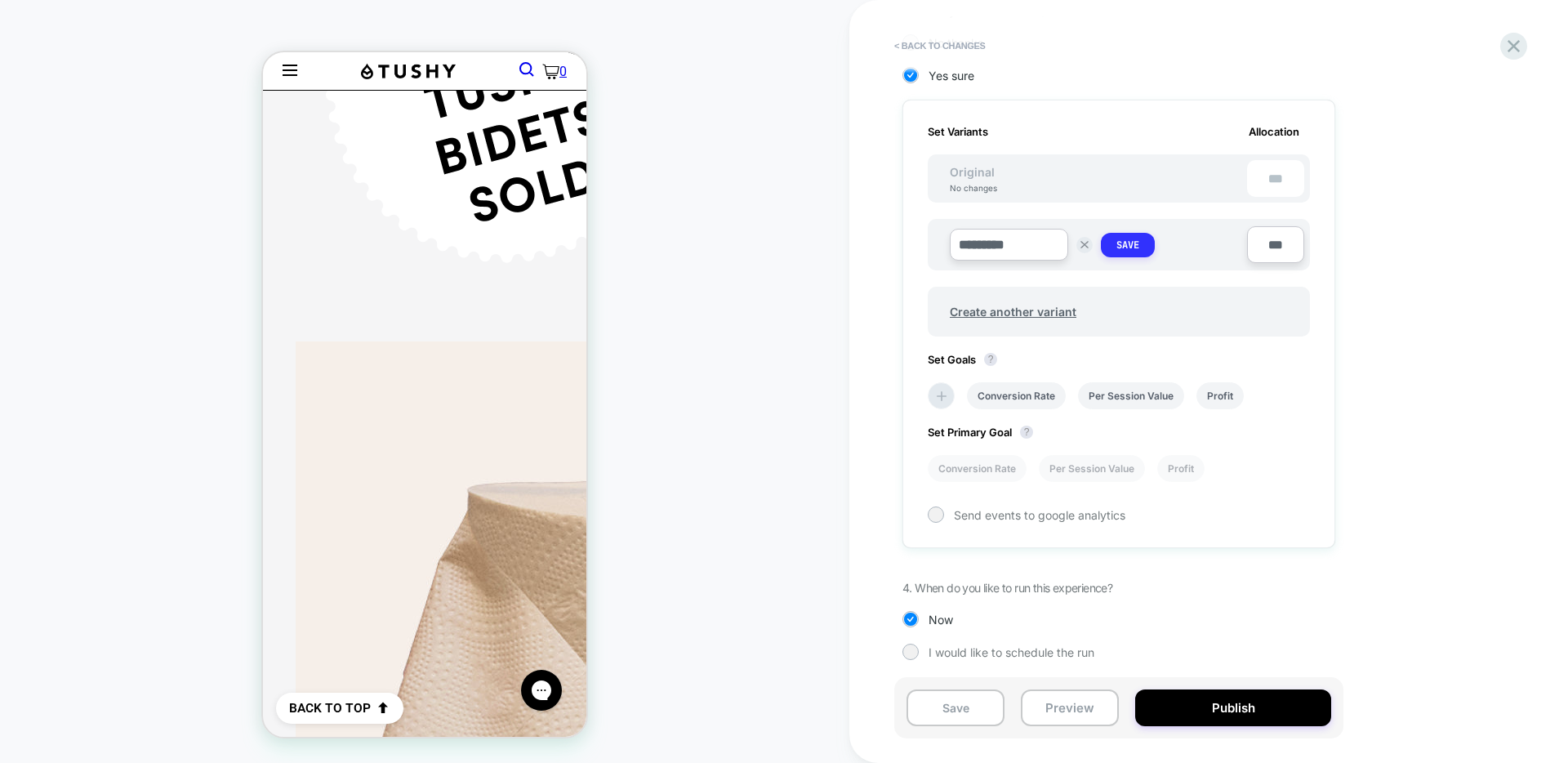 type on "*********" 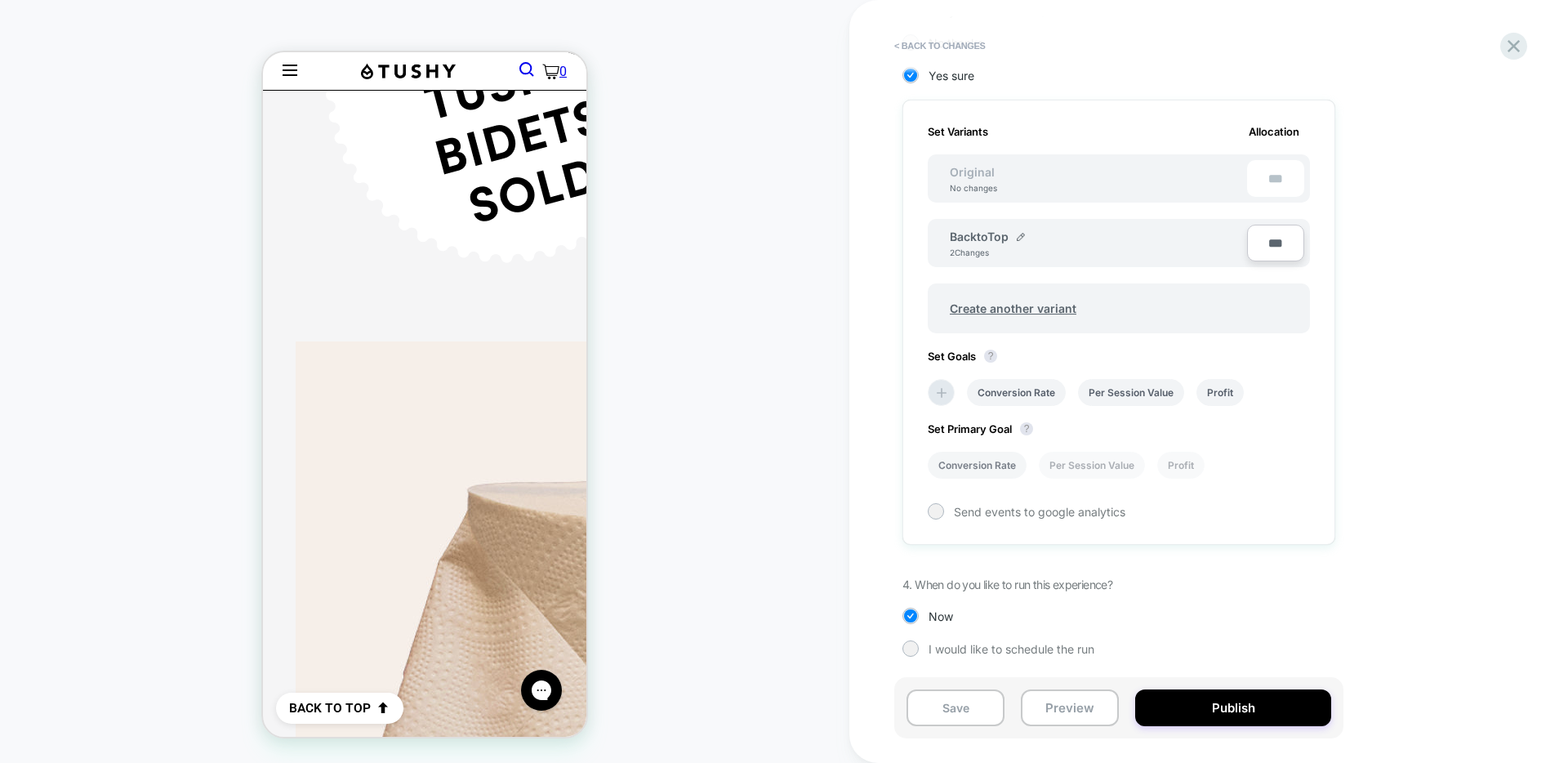 click on "Conversion Rate" at bounding box center [977, 465] 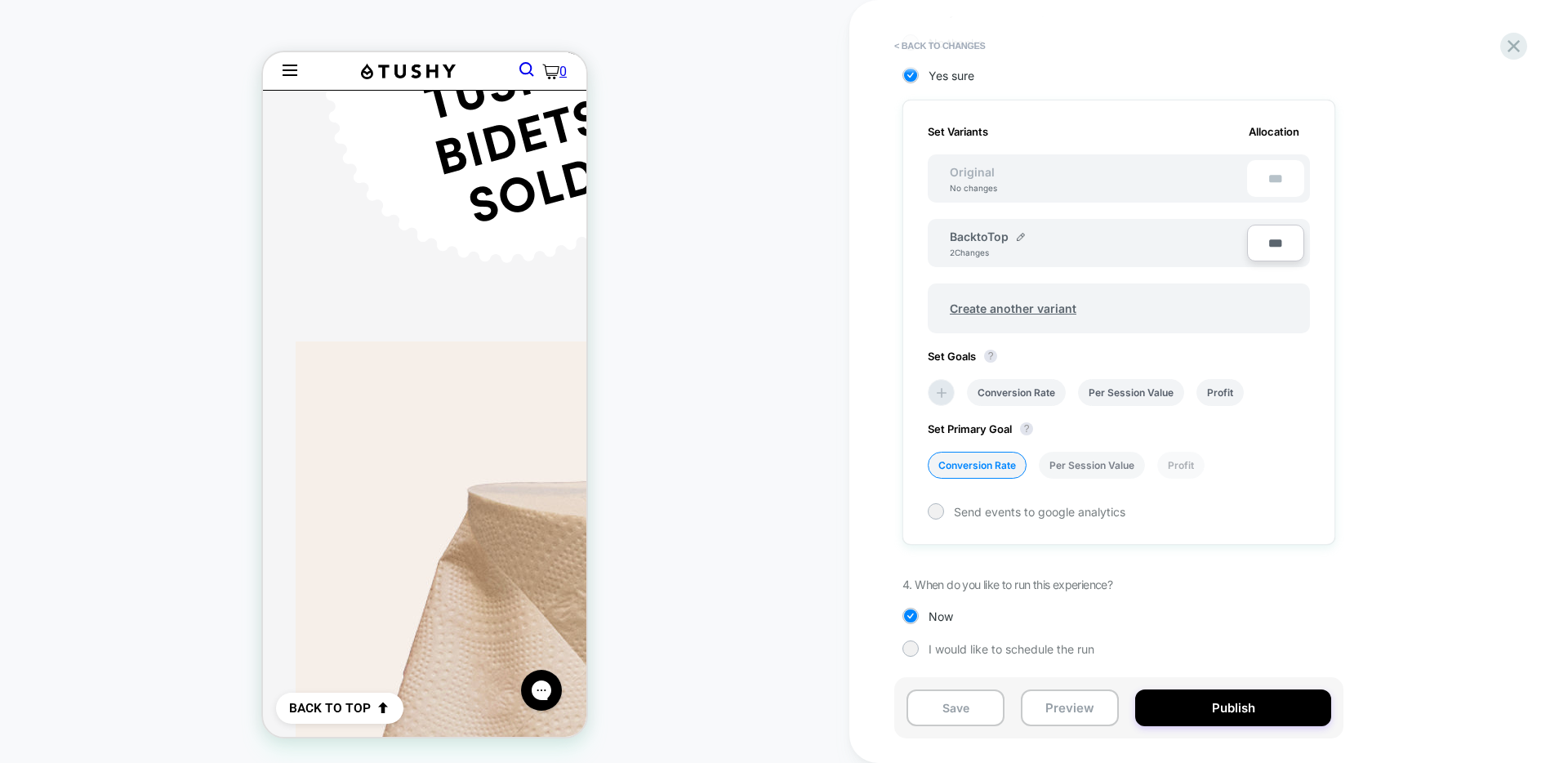 click on "Per Session Value" at bounding box center (1092, 465) 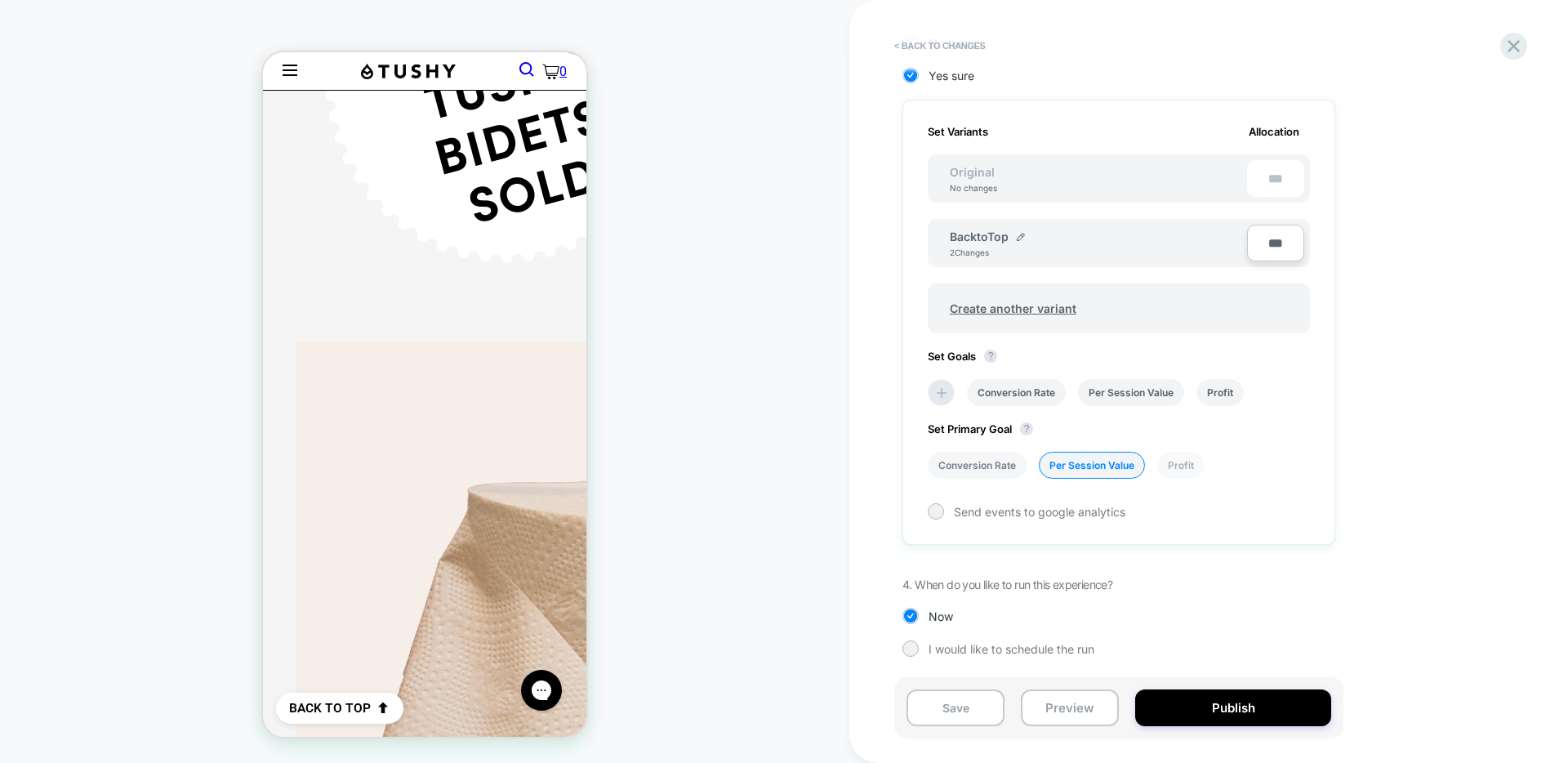 click on "Conversion Rate" at bounding box center [977, 465] 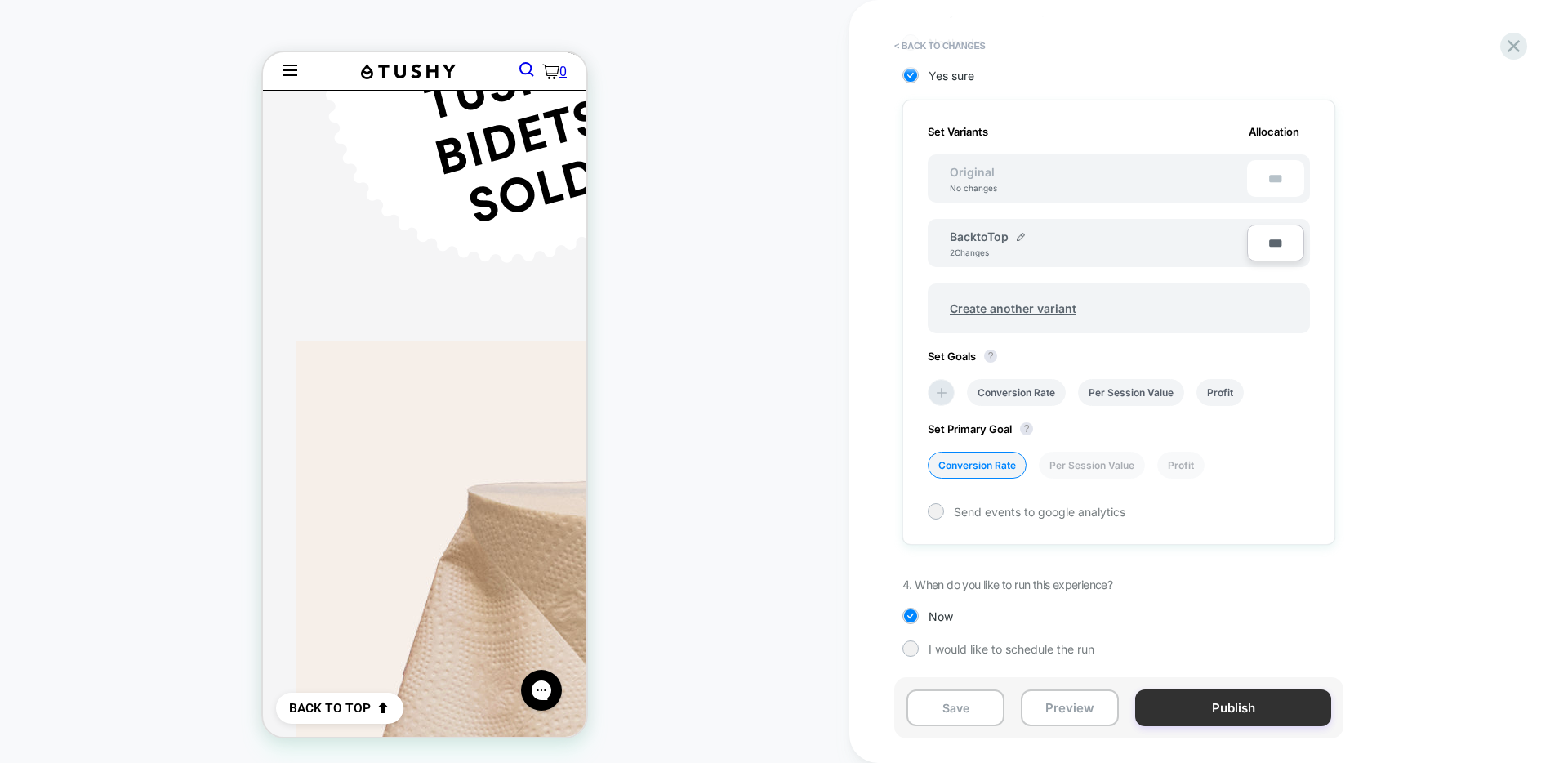 click on "Publish" at bounding box center (1233, 707) 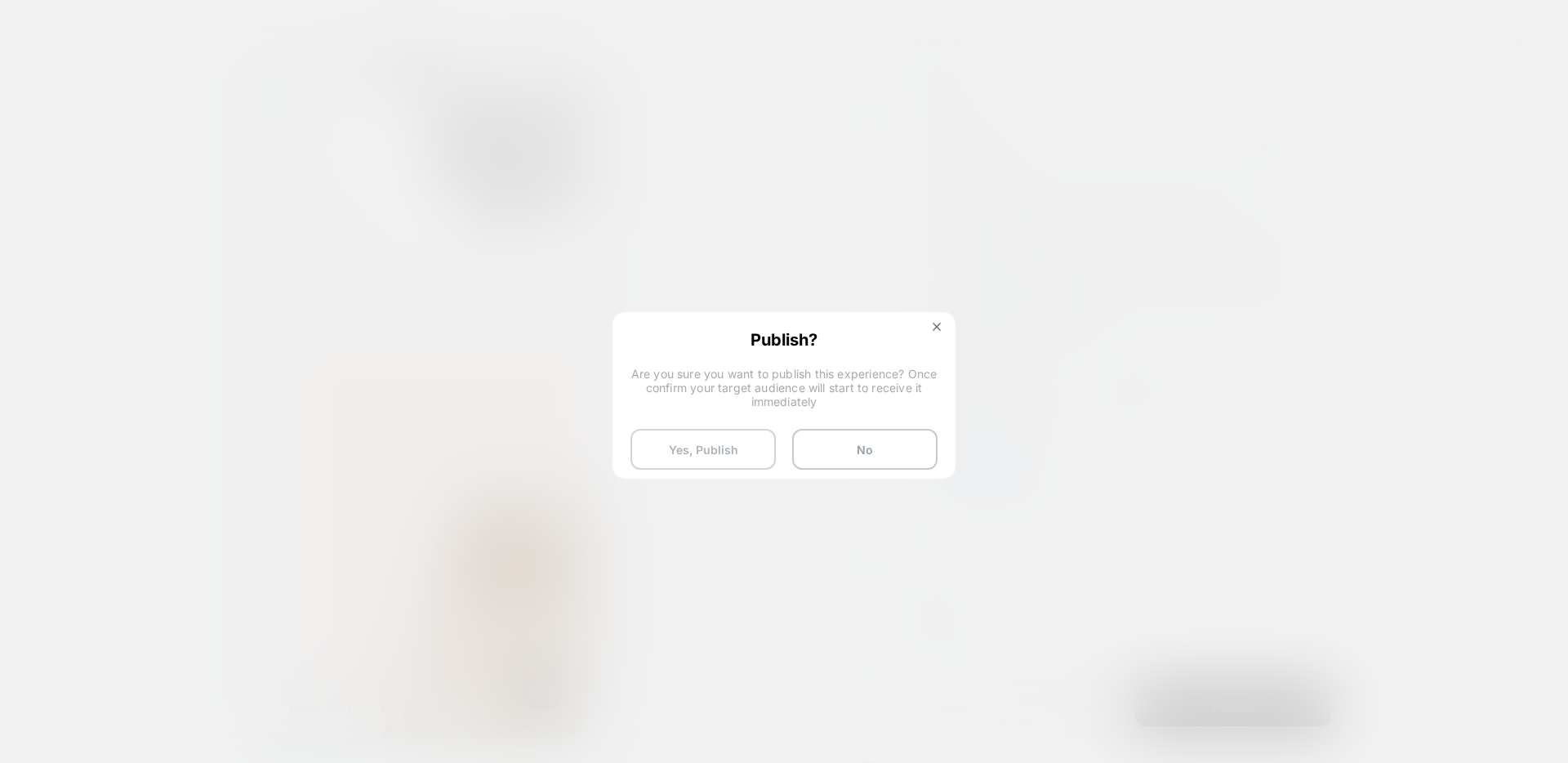 click on "Yes, Publish" at bounding box center (703, 449) 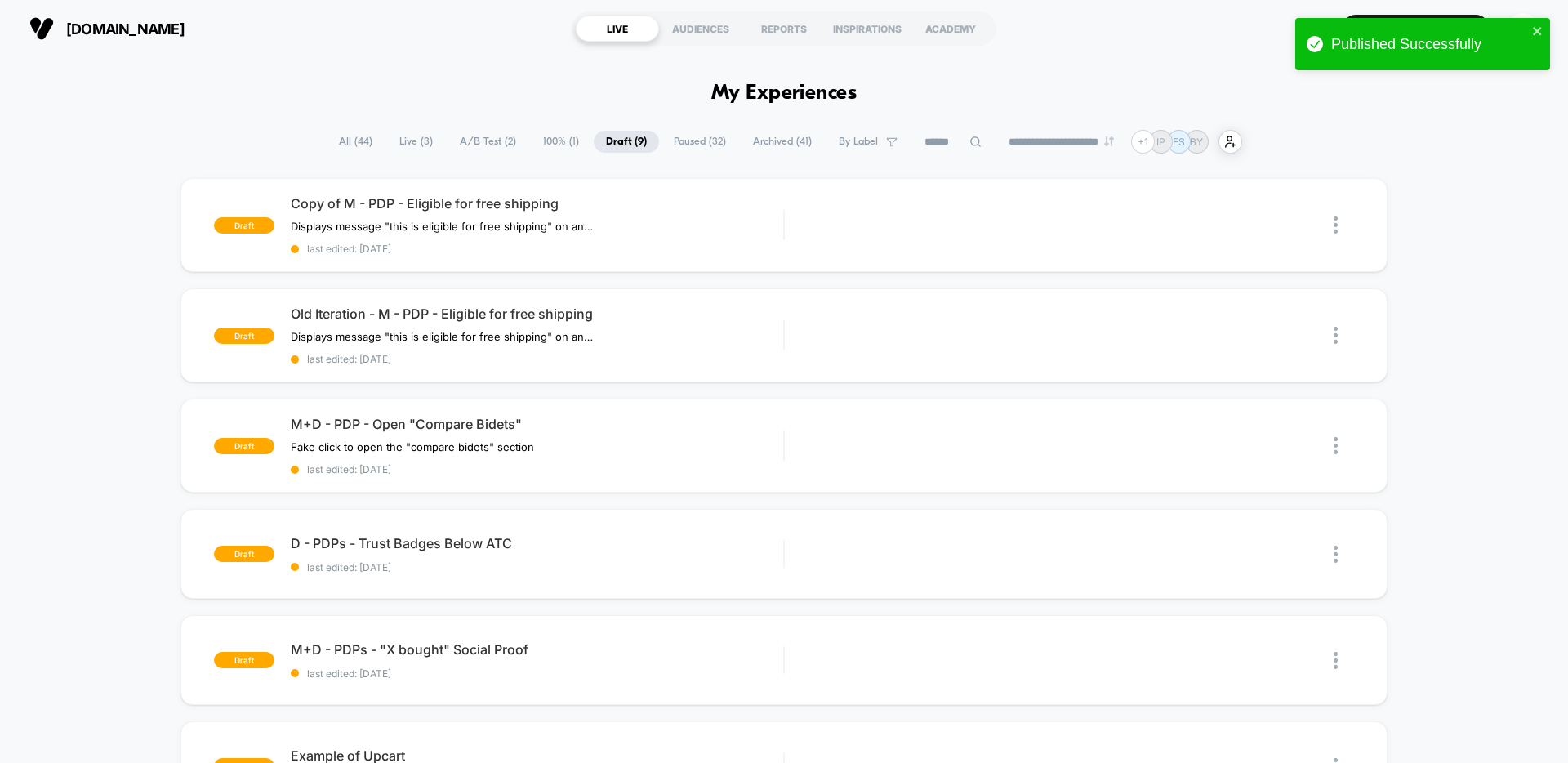 drag, startPoint x: 400, startPoint y: 141, endPoint x: 395, endPoint y: 172, distance: 31.400637 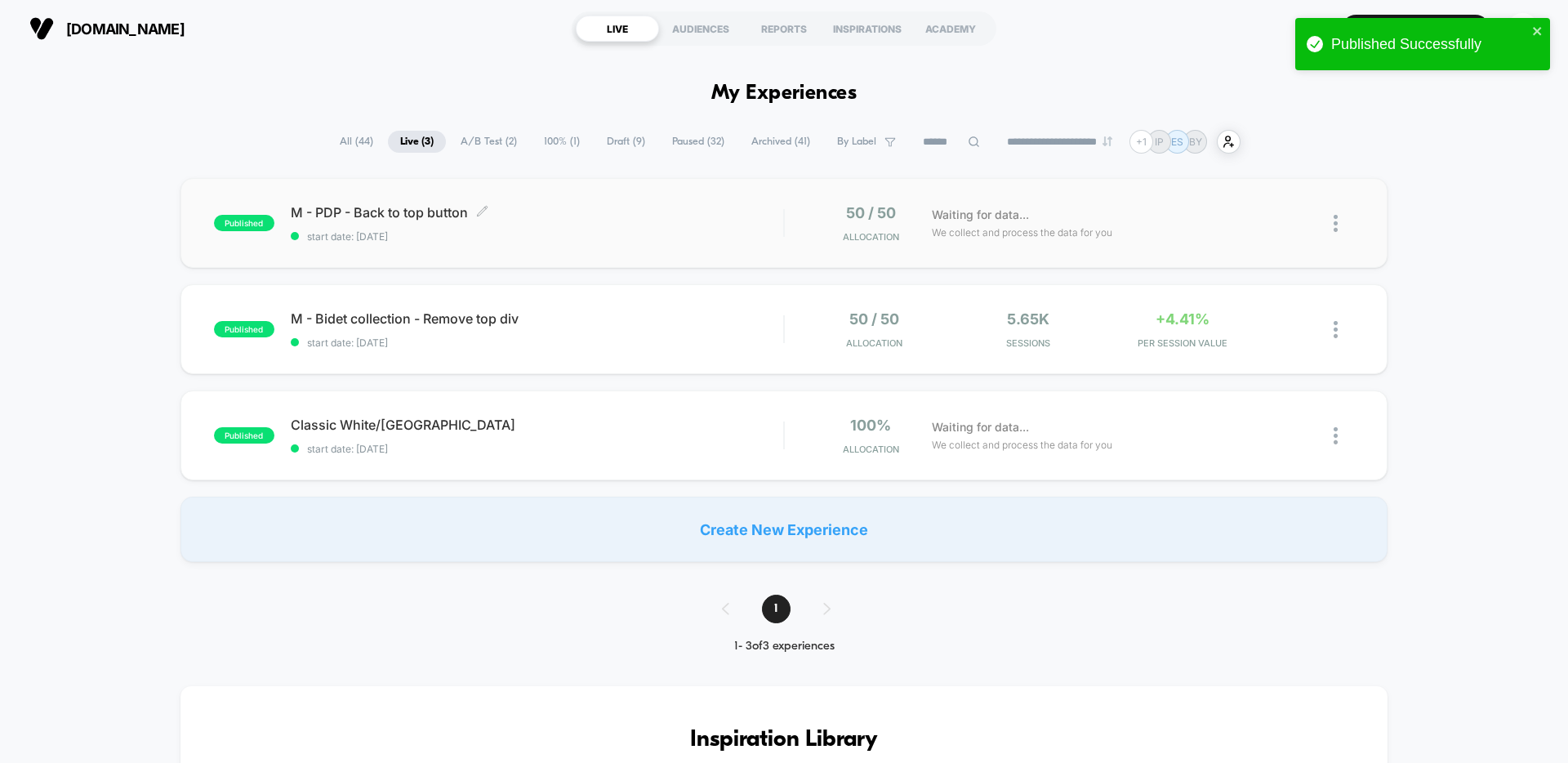 click on "M - PDP - Back to top button Click to edit experience details" at bounding box center (537, 212) 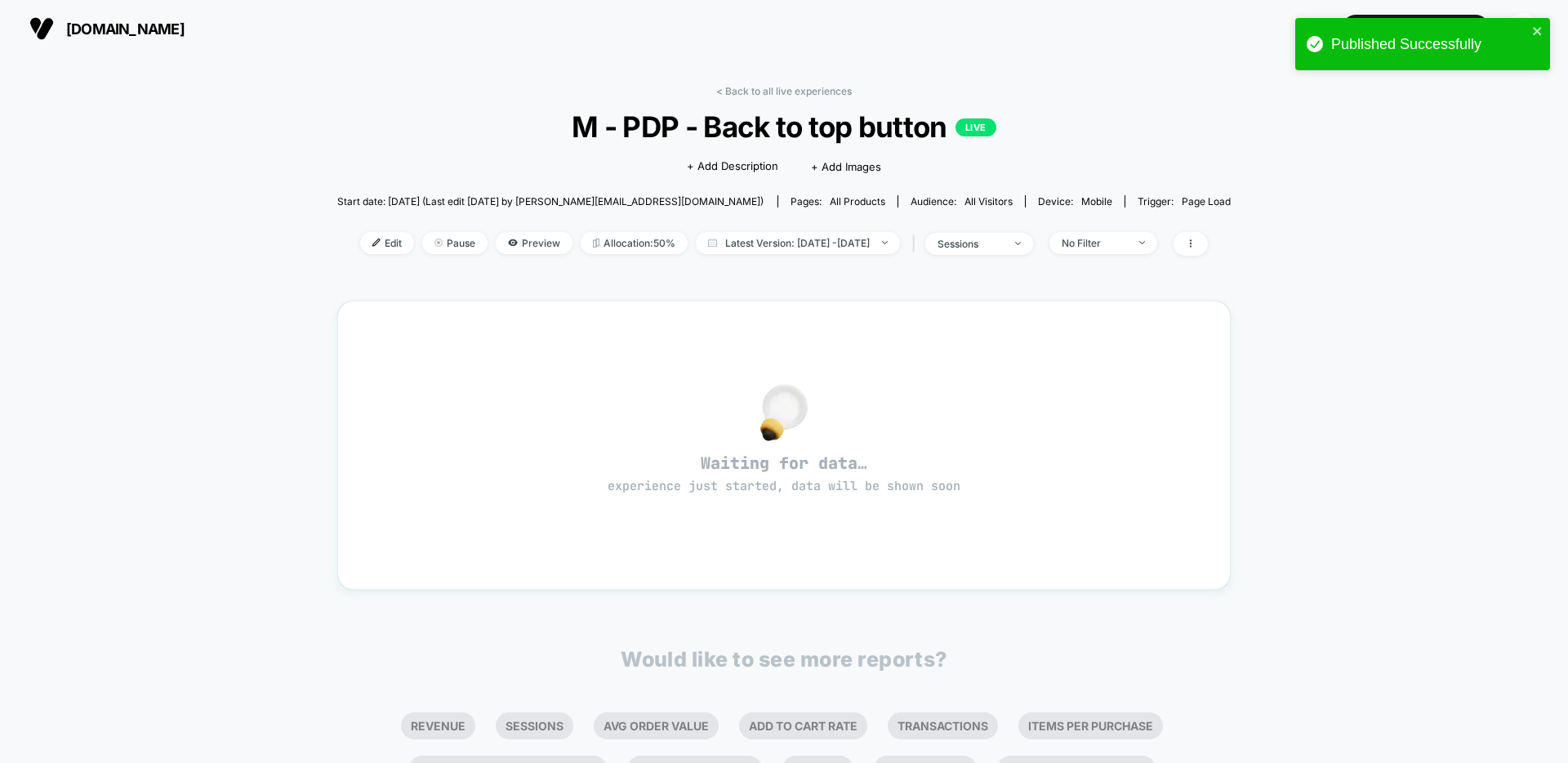 click on "< Back to all live experiences  M - PDP - Back to top button LIVE Click to edit experience details + Add Description + Add Images Start date: [DATE] (Last edit [DATE] by [PERSON_NAME][EMAIL_ADDRESS][DOMAIN_NAME]) Pages: all products Audience: All Visitors Device: mobile Trigger: Page Load Edit Pause  Preview Allocation:  50% Latest Version:     [DATE]    -    [DATE] |   sessions   No Filter Waiting for data… experience just started, data will be shown soon Would like to see more reports? Revenue Sessions Avg Order Value Add To Cart Rate Transactions Items Per Purchase Product Details Views Rate Pages Per Session Signups Signups Rate Avg Session Duration Profit Per Session Returns Returns Per Session Subscriptions Subscriptions Rate Checkout Rate Ctr Clicks Custom 1 Custom 1 Rate Custom 2 Custom 2 Rate Custom 3 Custom 3 Rate" at bounding box center [784, 513] 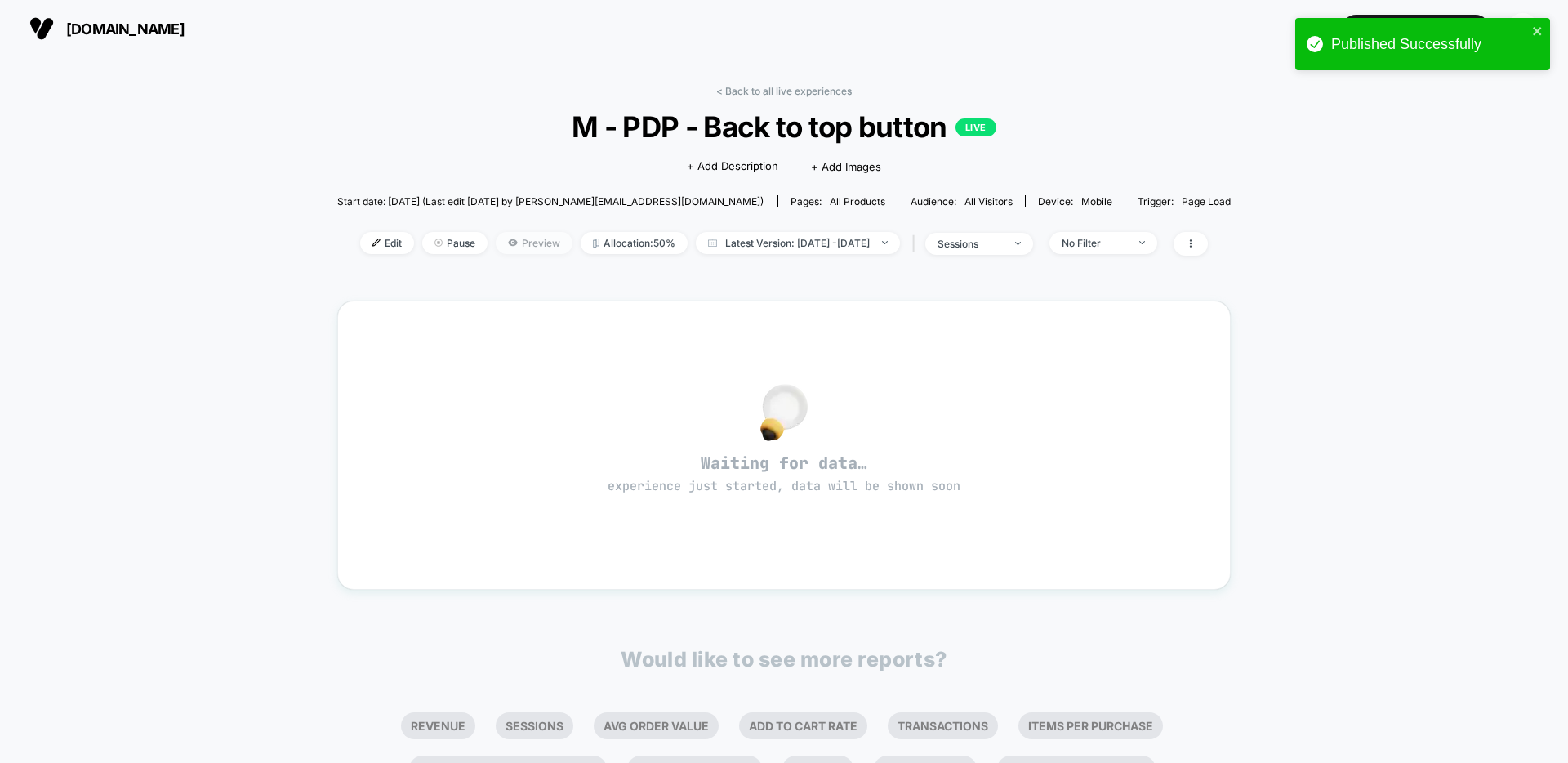 click on "Preview" at bounding box center (534, 243) 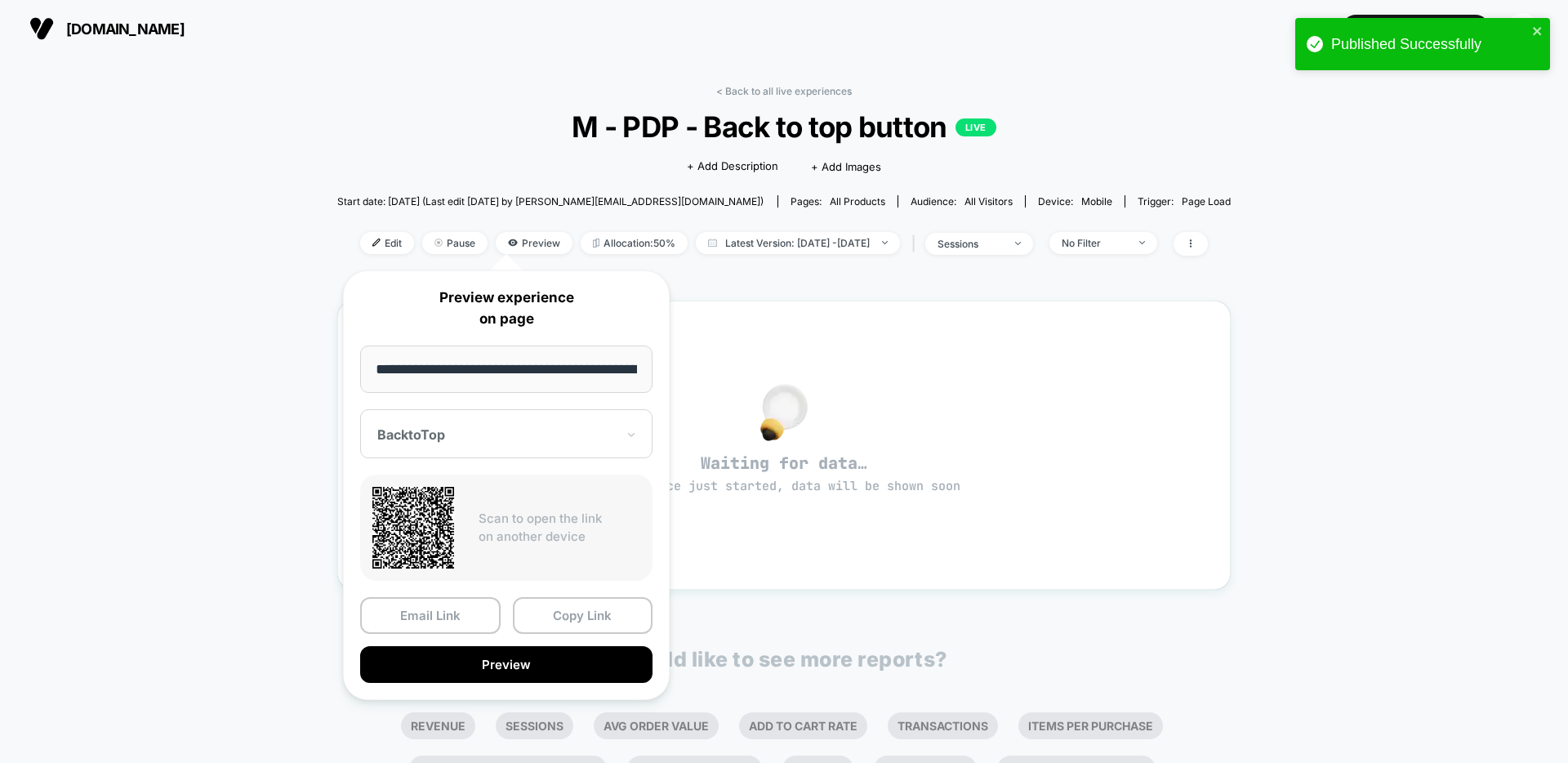 scroll, scrollTop: 0, scrollLeft: 191, axis: horizontal 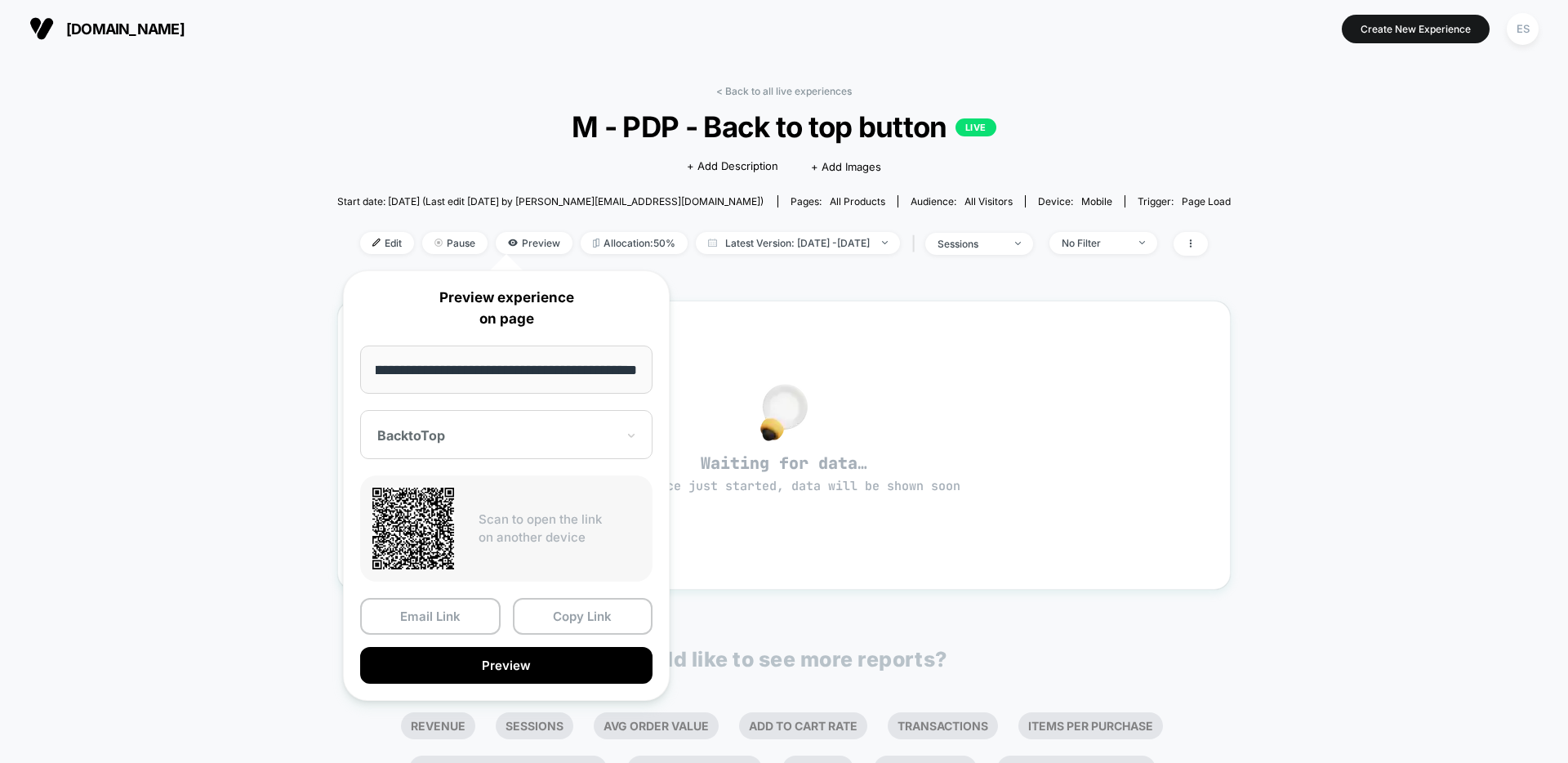 click on "**********" at bounding box center [506, 369] 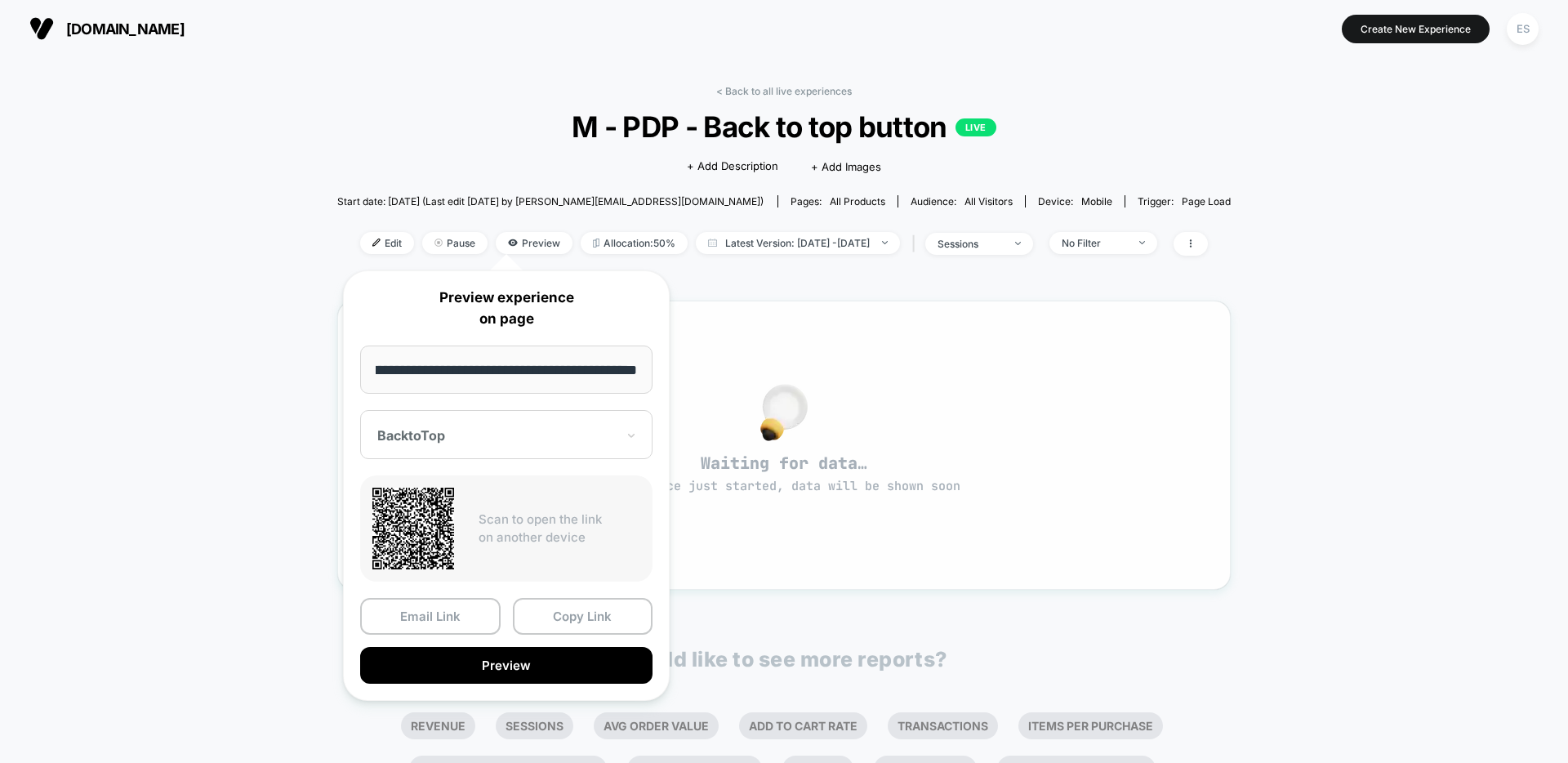 drag, startPoint x: 408, startPoint y: 364, endPoint x: 714, endPoint y: 368, distance: 306.026 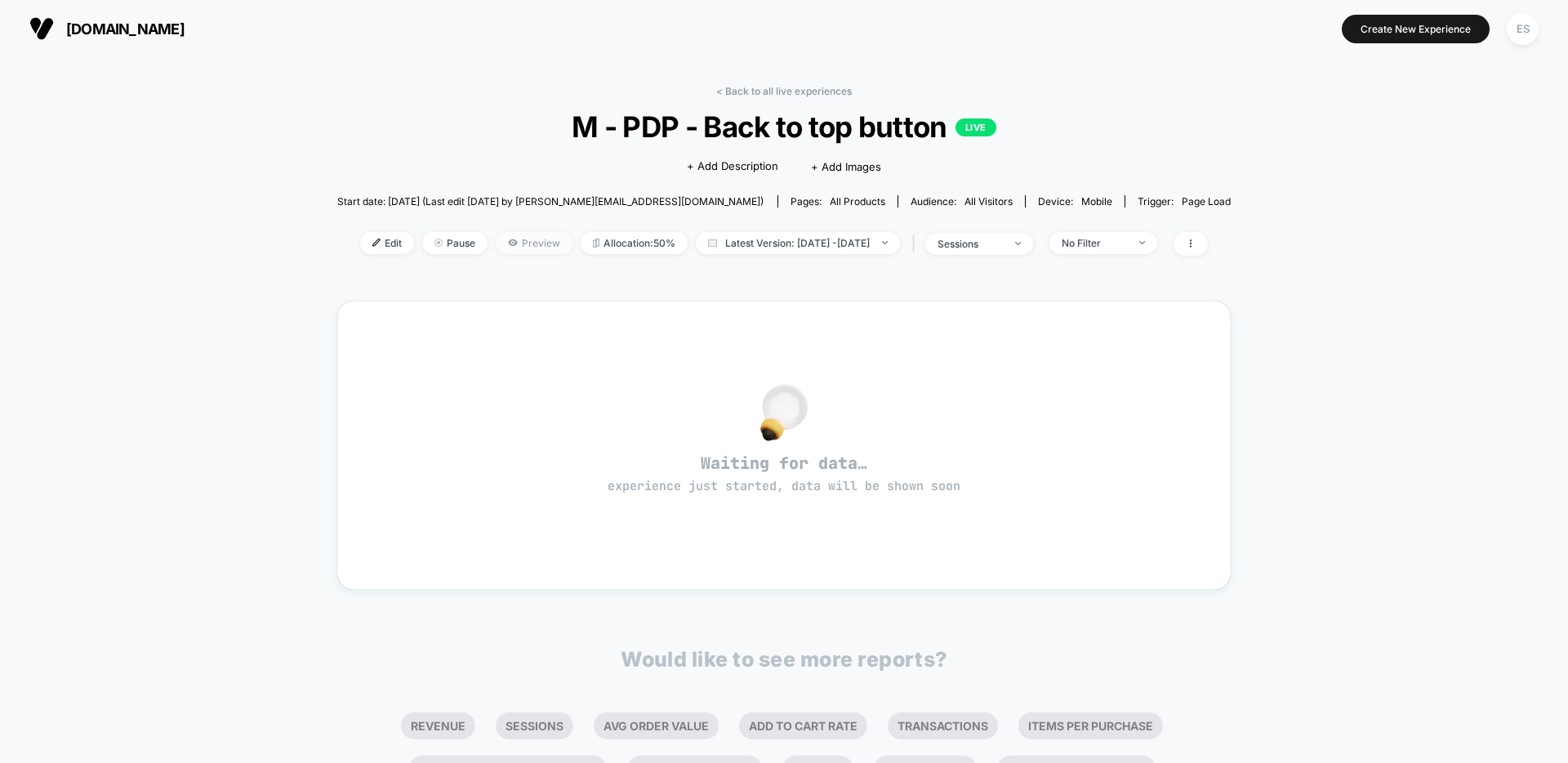 click on "Preview" at bounding box center (534, 243) 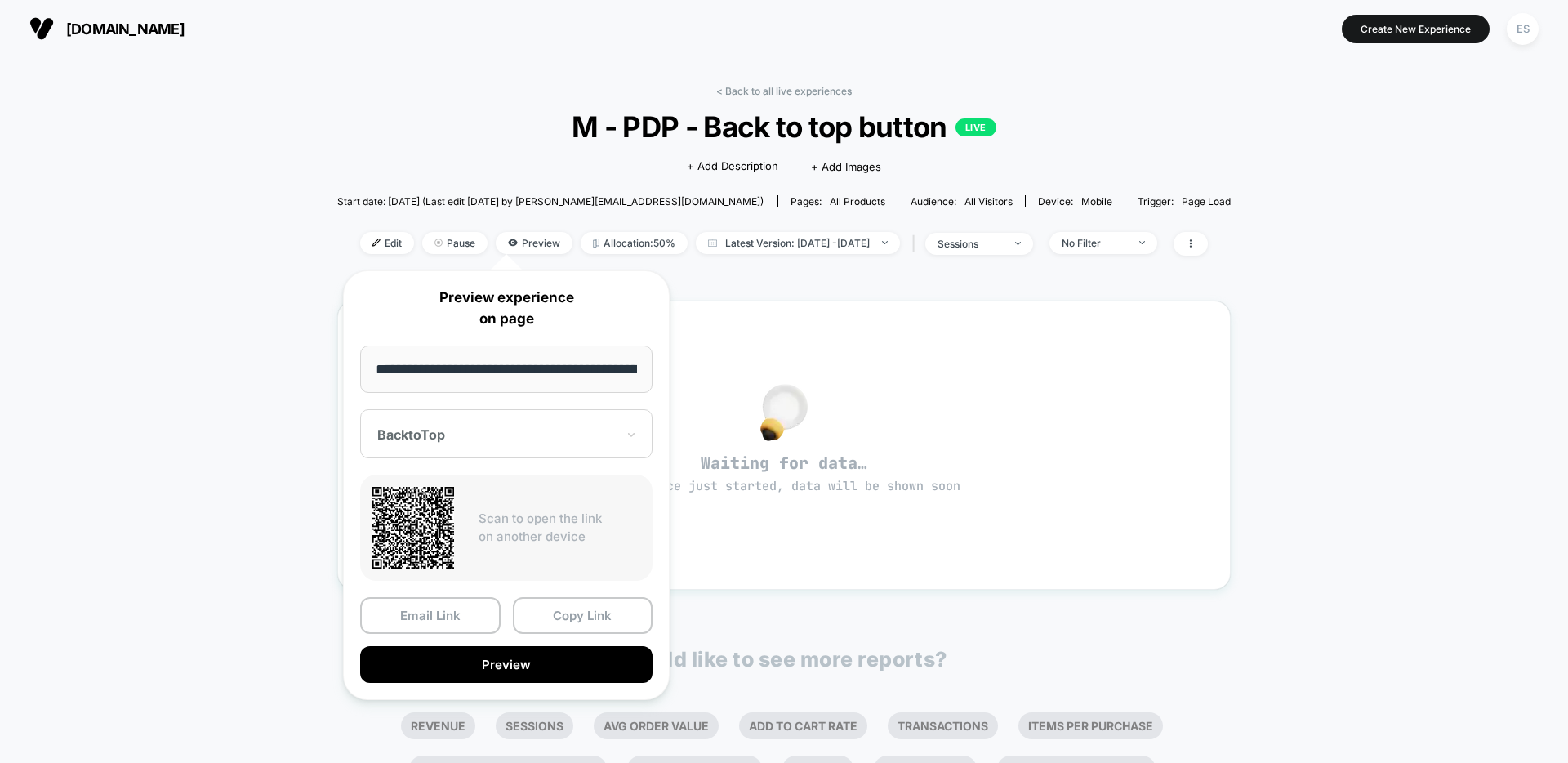 scroll, scrollTop: 0, scrollLeft: 191, axis: horizontal 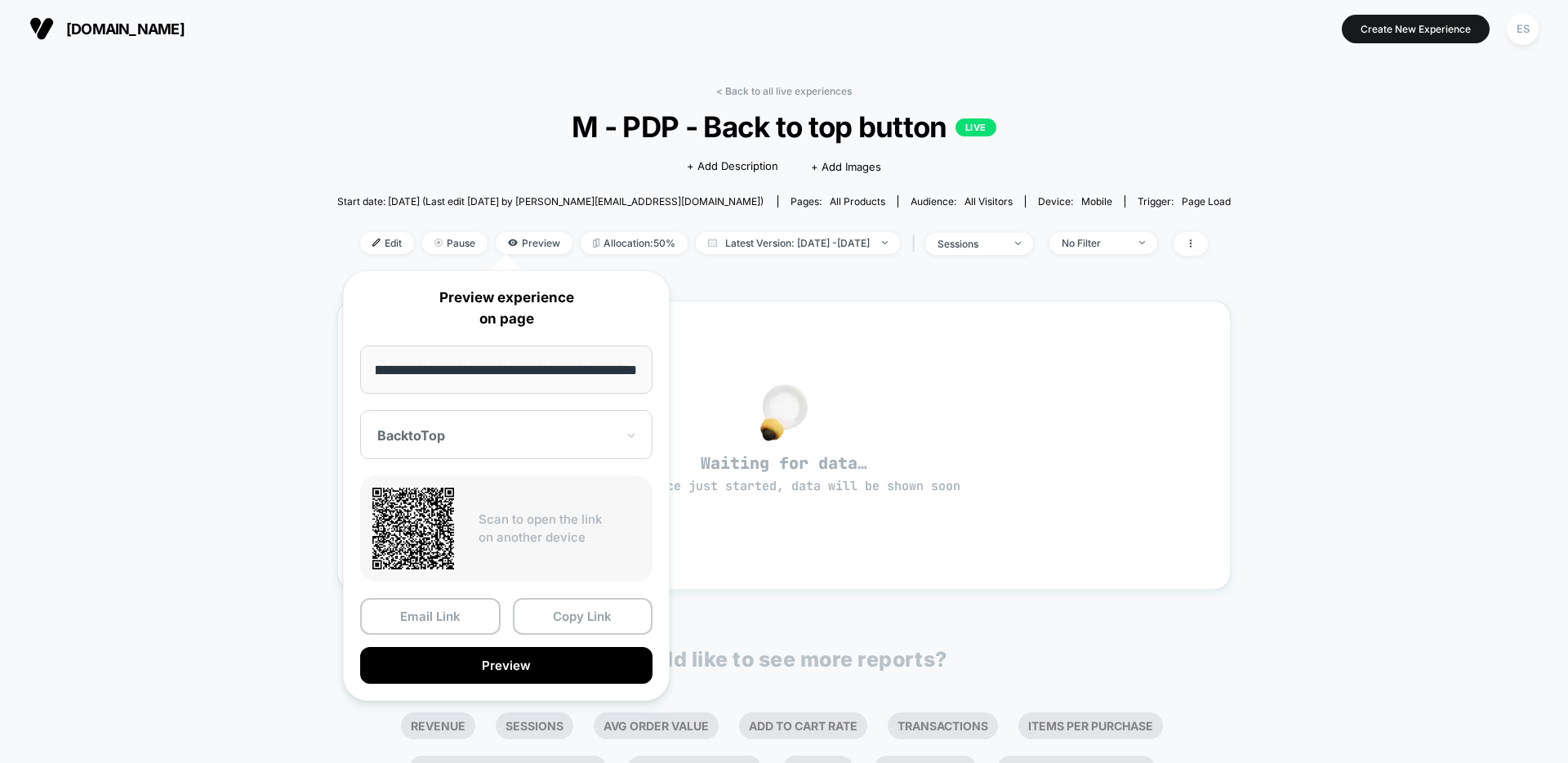 click on "**********" at bounding box center [506, 369] 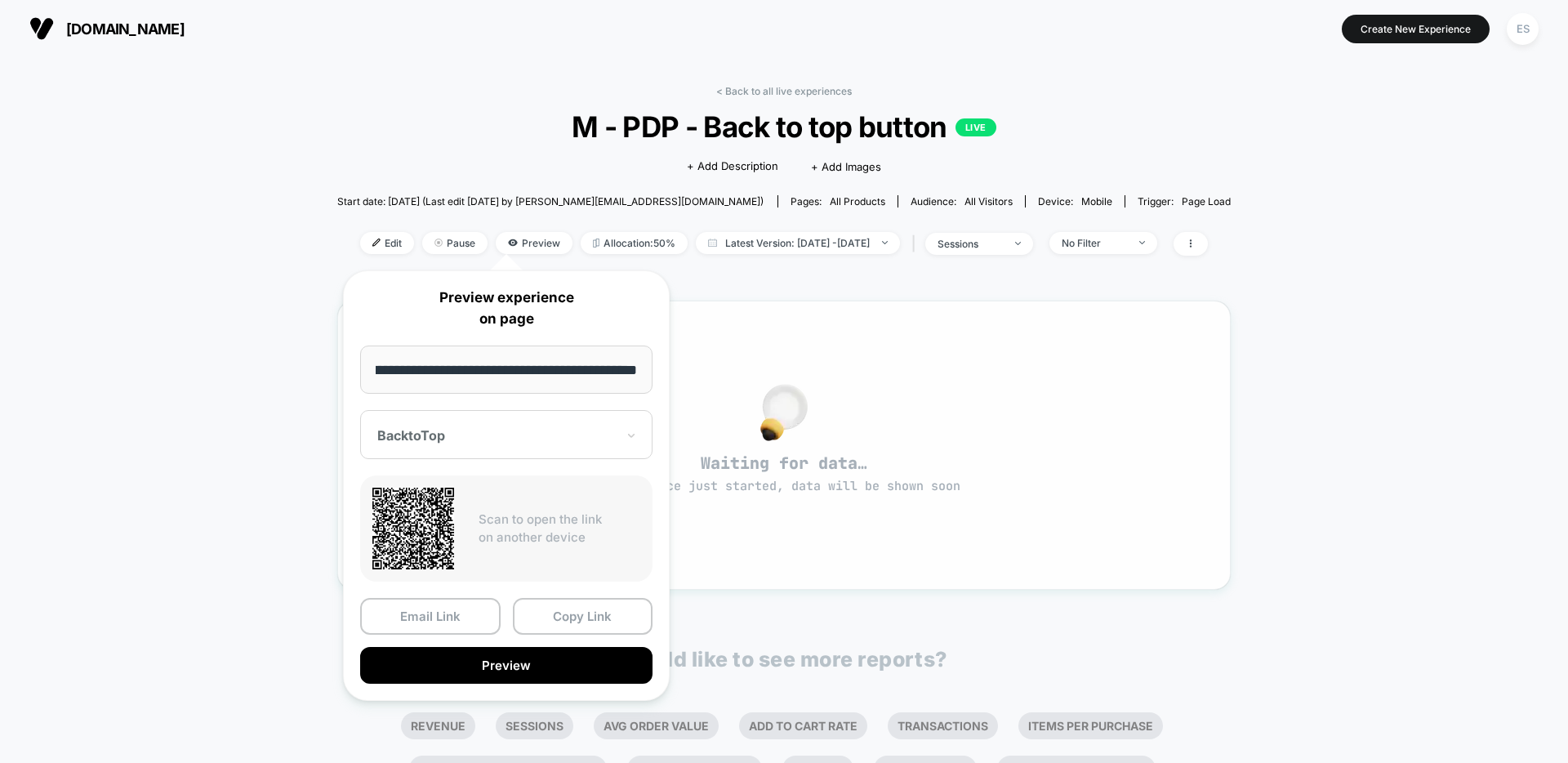 drag, startPoint x: 390, startPoint y: 366, endPoint x: 709, endPoint y: 366, distance: 319 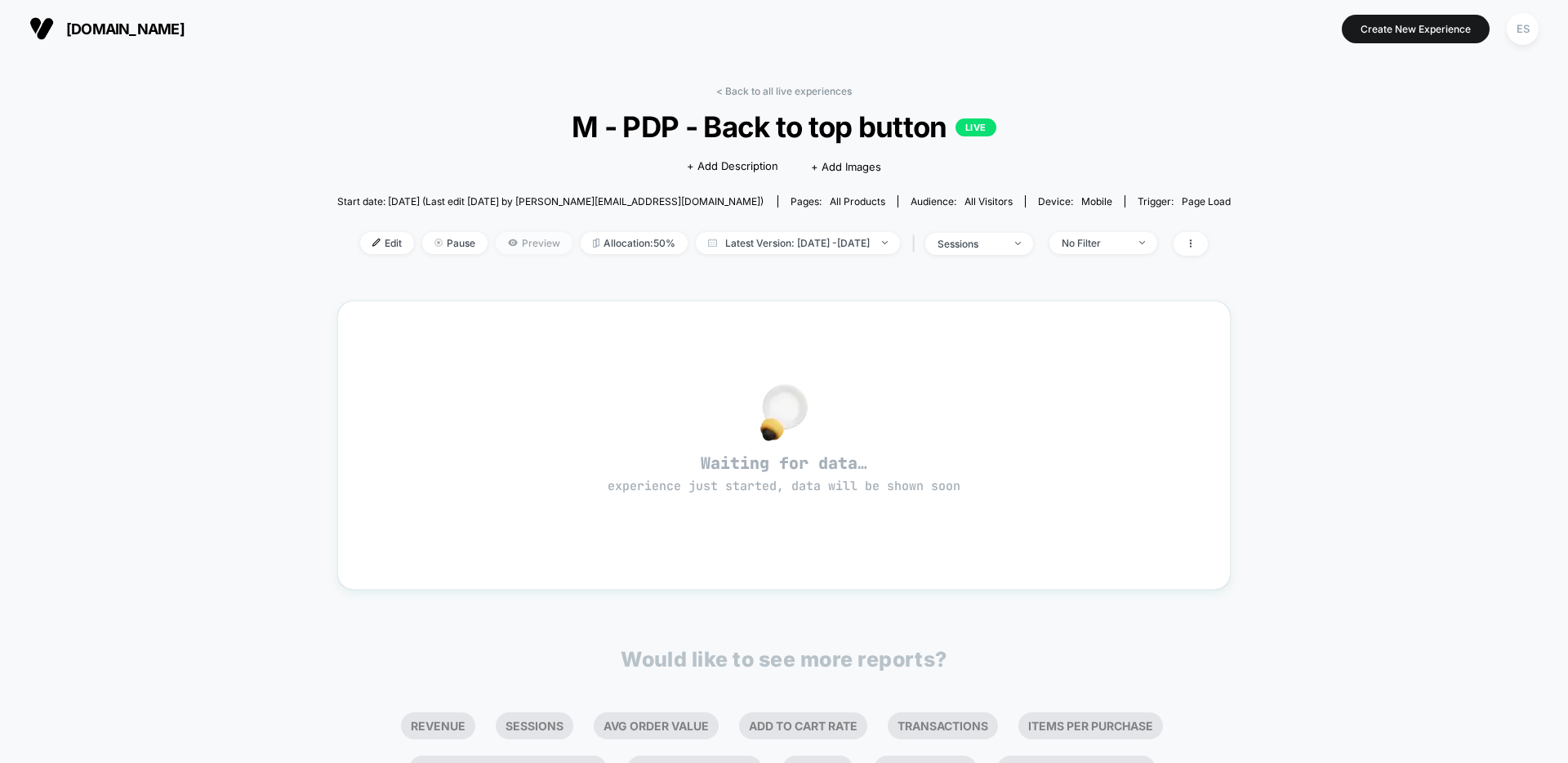click on "Preview" at bounding box center (534, 243) 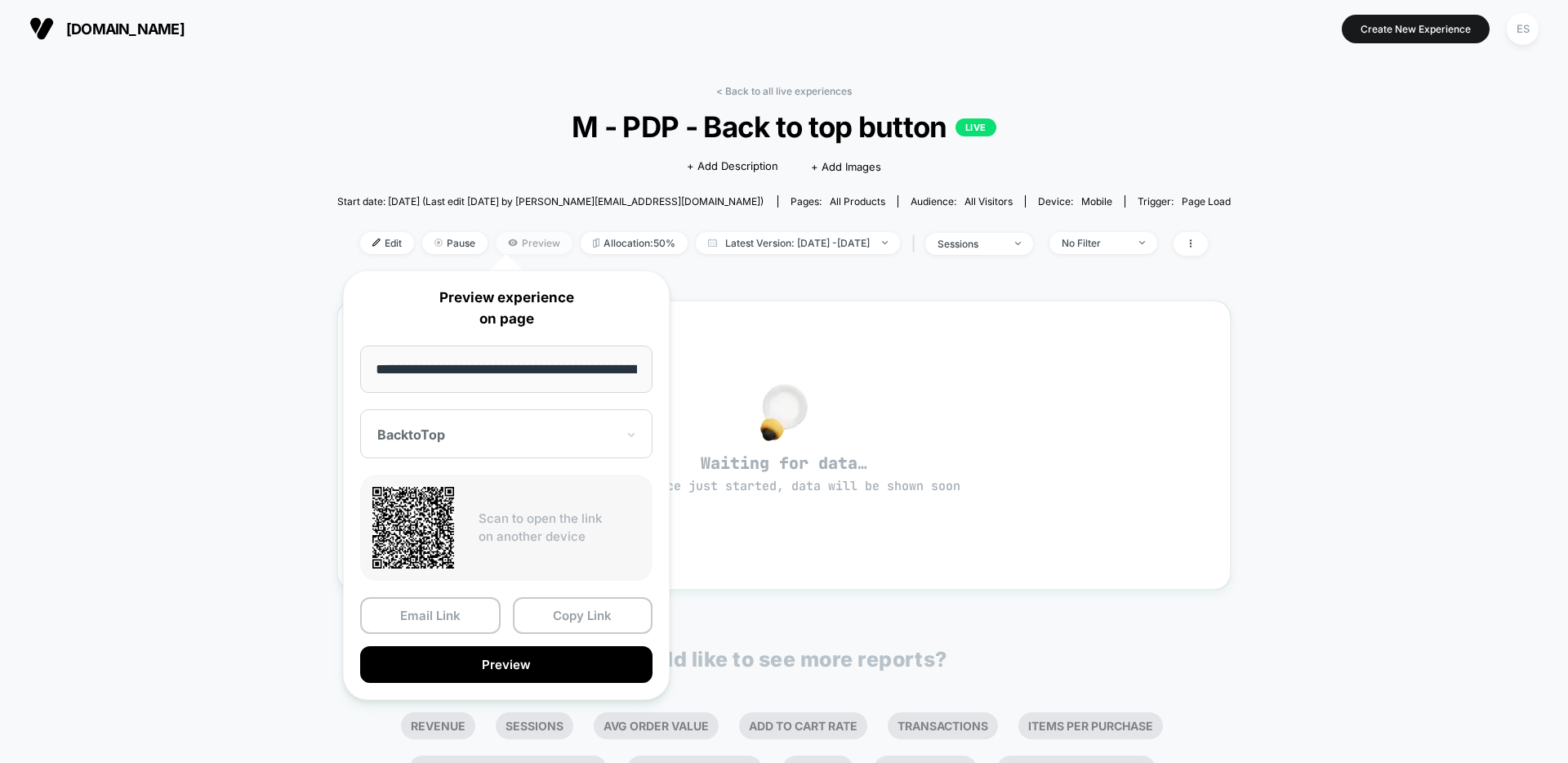 scroll, scrollTop: 0, scrollLeft: 191, axis: horizontal 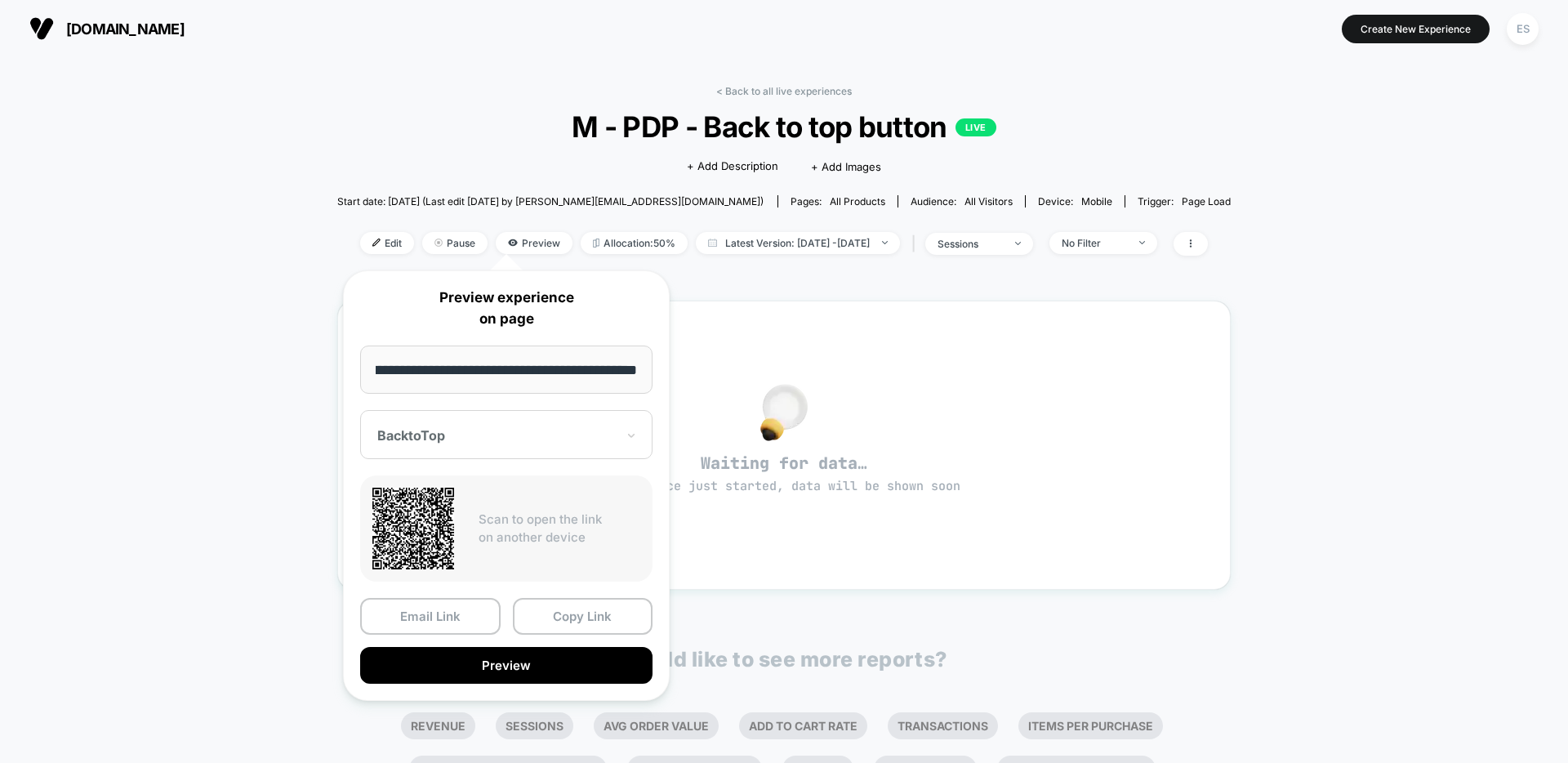 click on "**********" at bounding box center [506, 369] 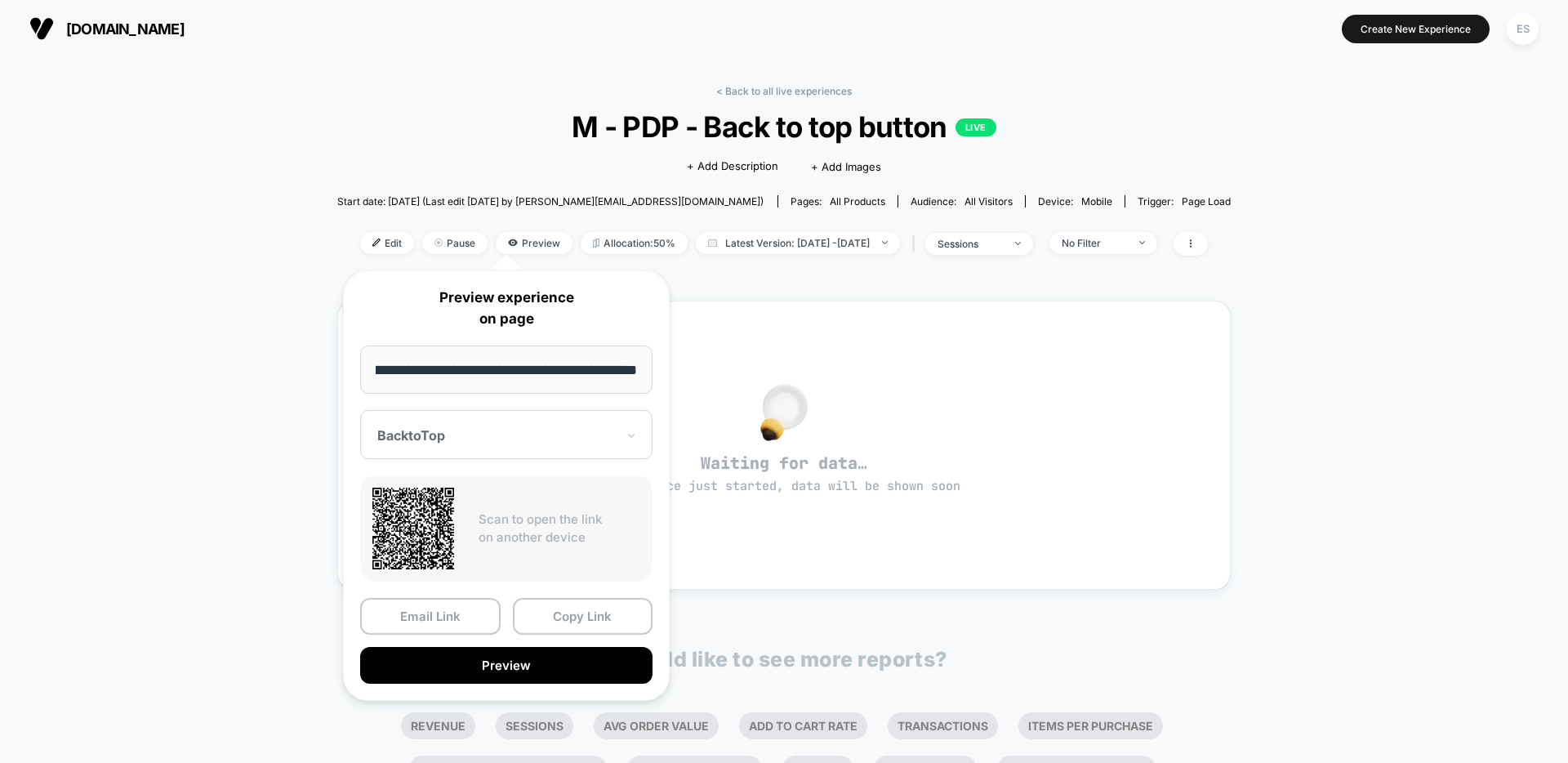 drag, startPoint x: 636, startPoint y: 364, endPoint x: 586, endPoint y: 363, distance: 50.01 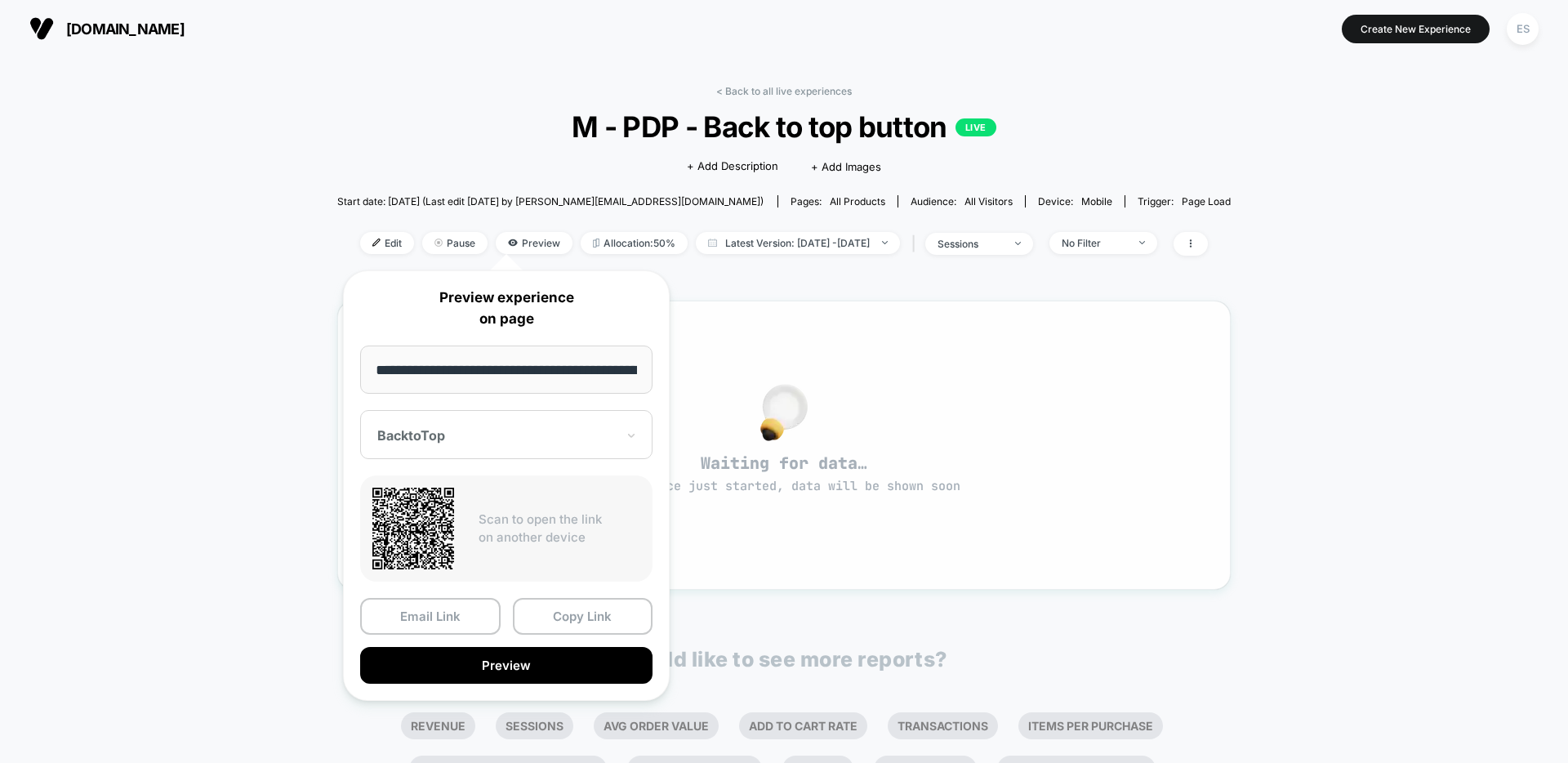 scroll, scrollTop: 0, scrollLeft: 56, axis: horizontal 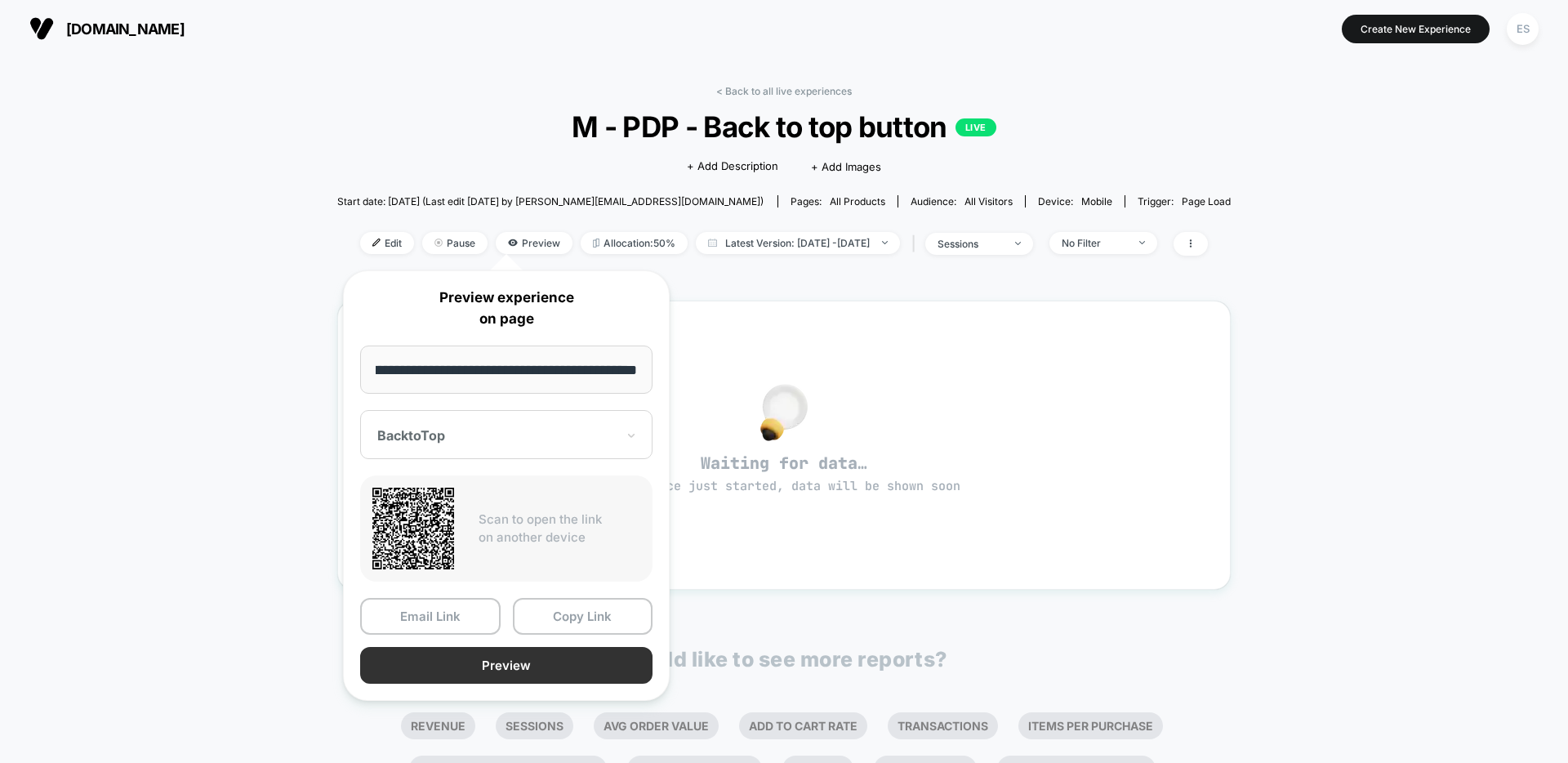 type on "**********" 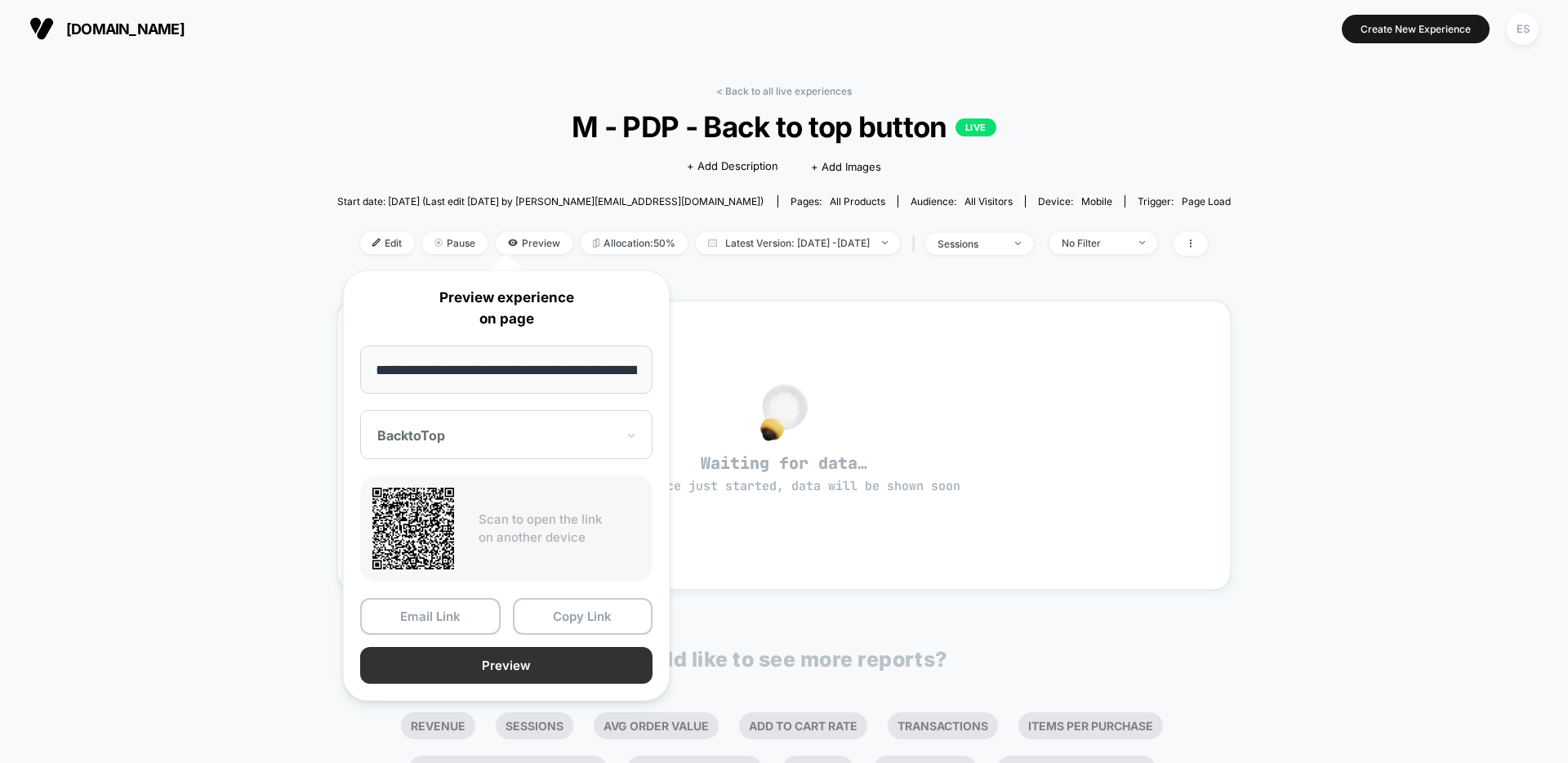 click on "Preview" at bounding box center [506, 665] 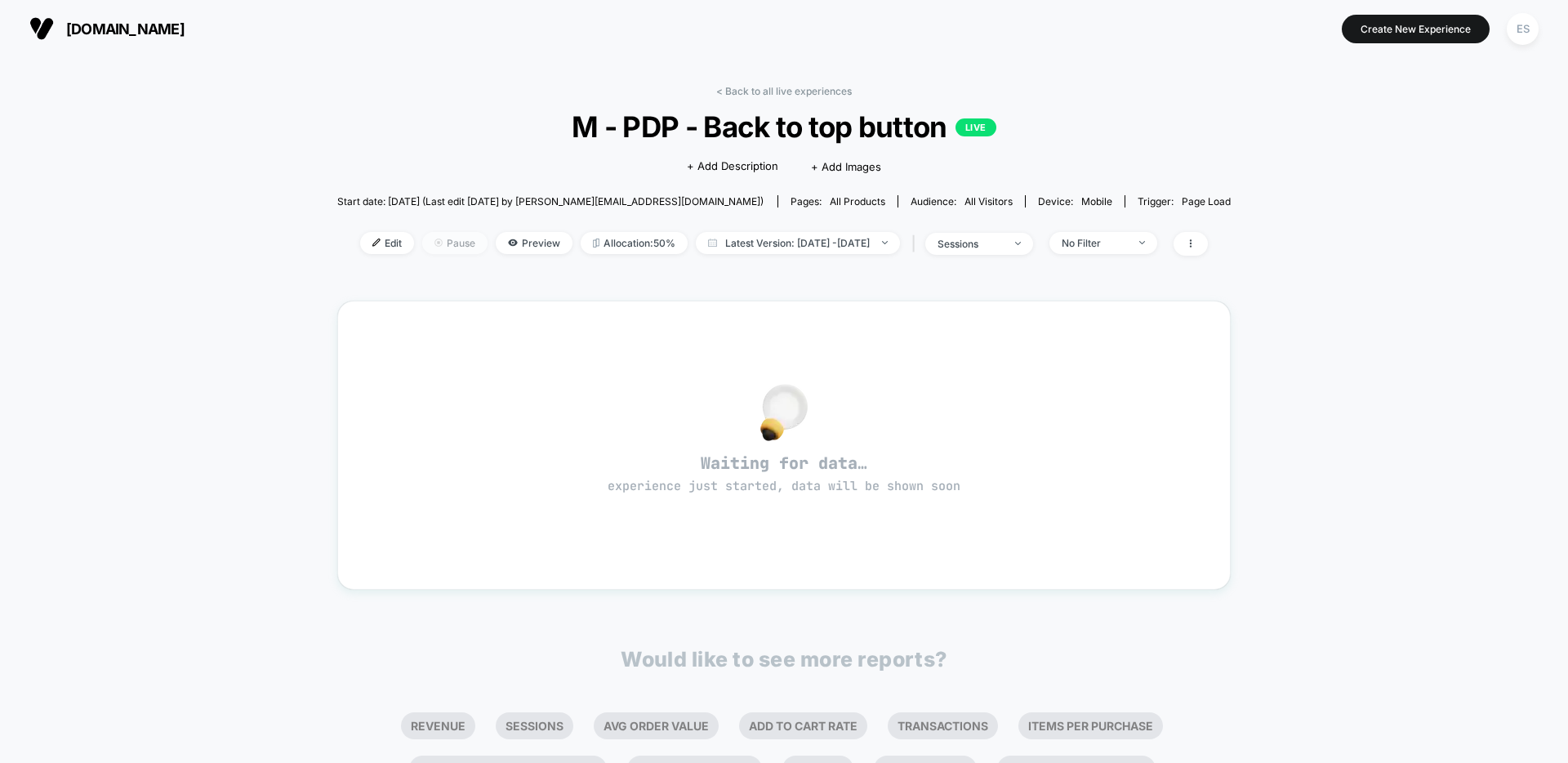 click on "Pause" at bounding box center (455, 243) 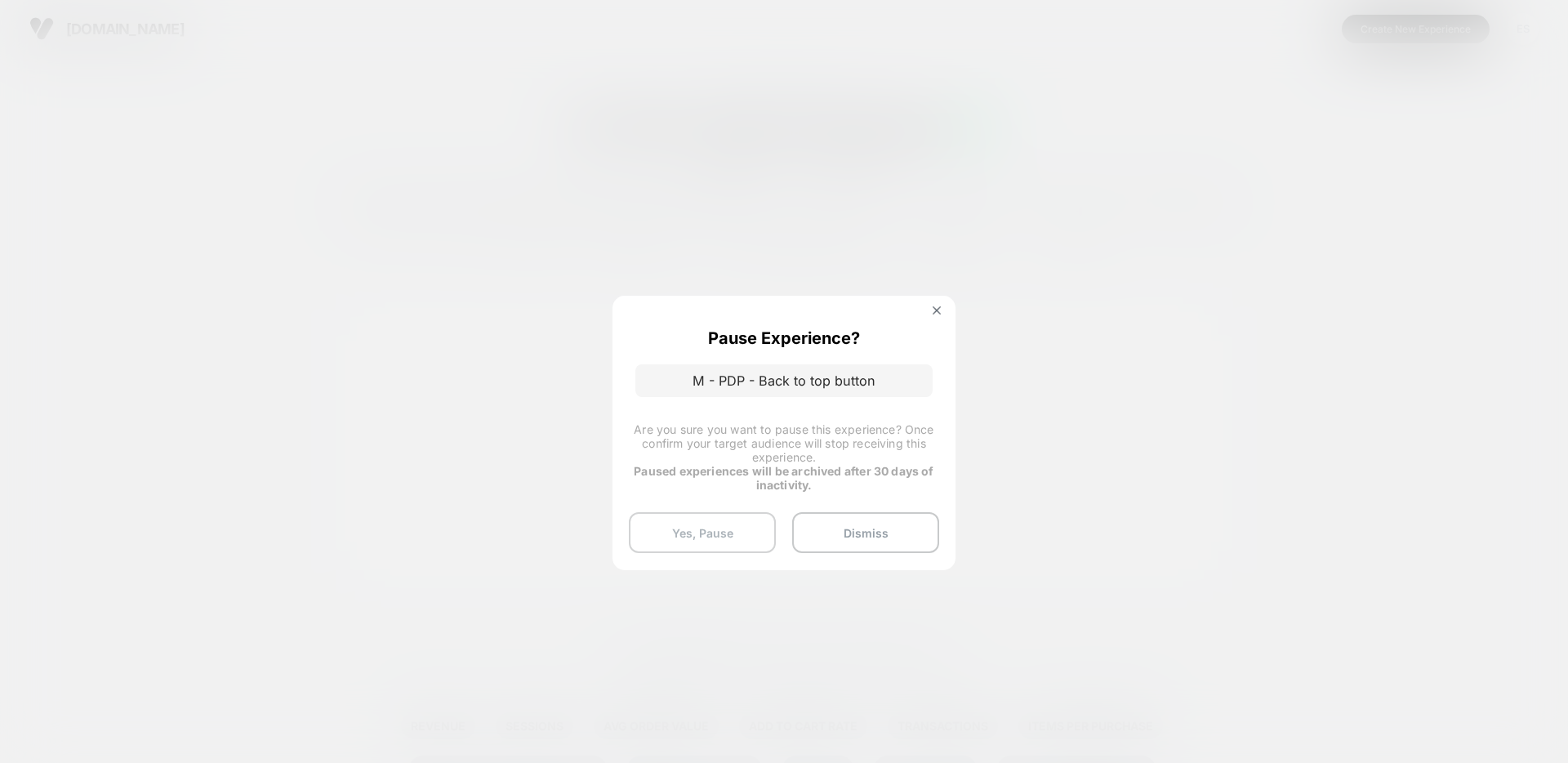 click on "Yes, Pause" at bounding box center (702, 533) 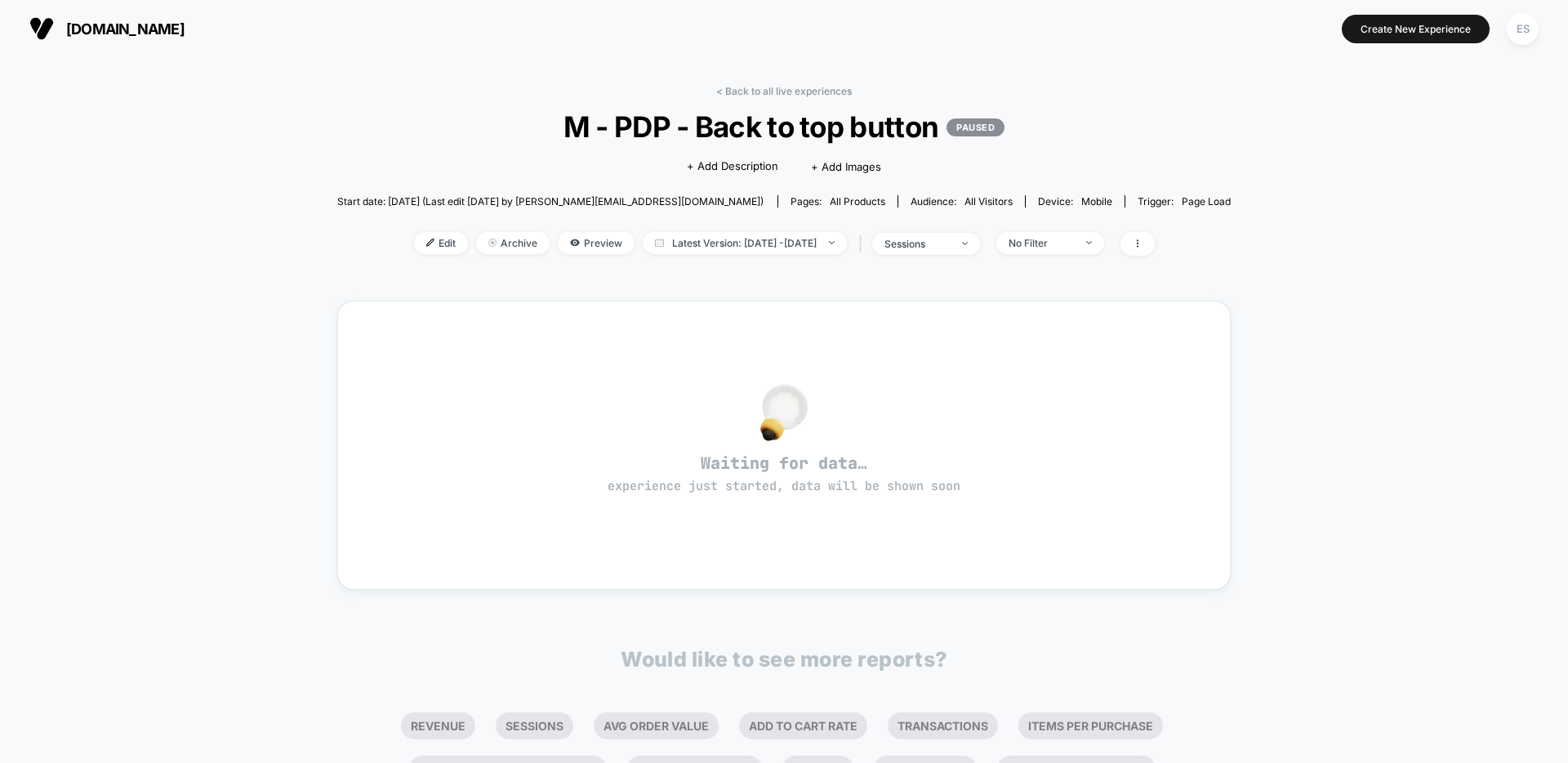 drag, startPoint x: 947, startPoint y: 127, endPoint x: 628, endPoint y: 118, distance: 319.1269 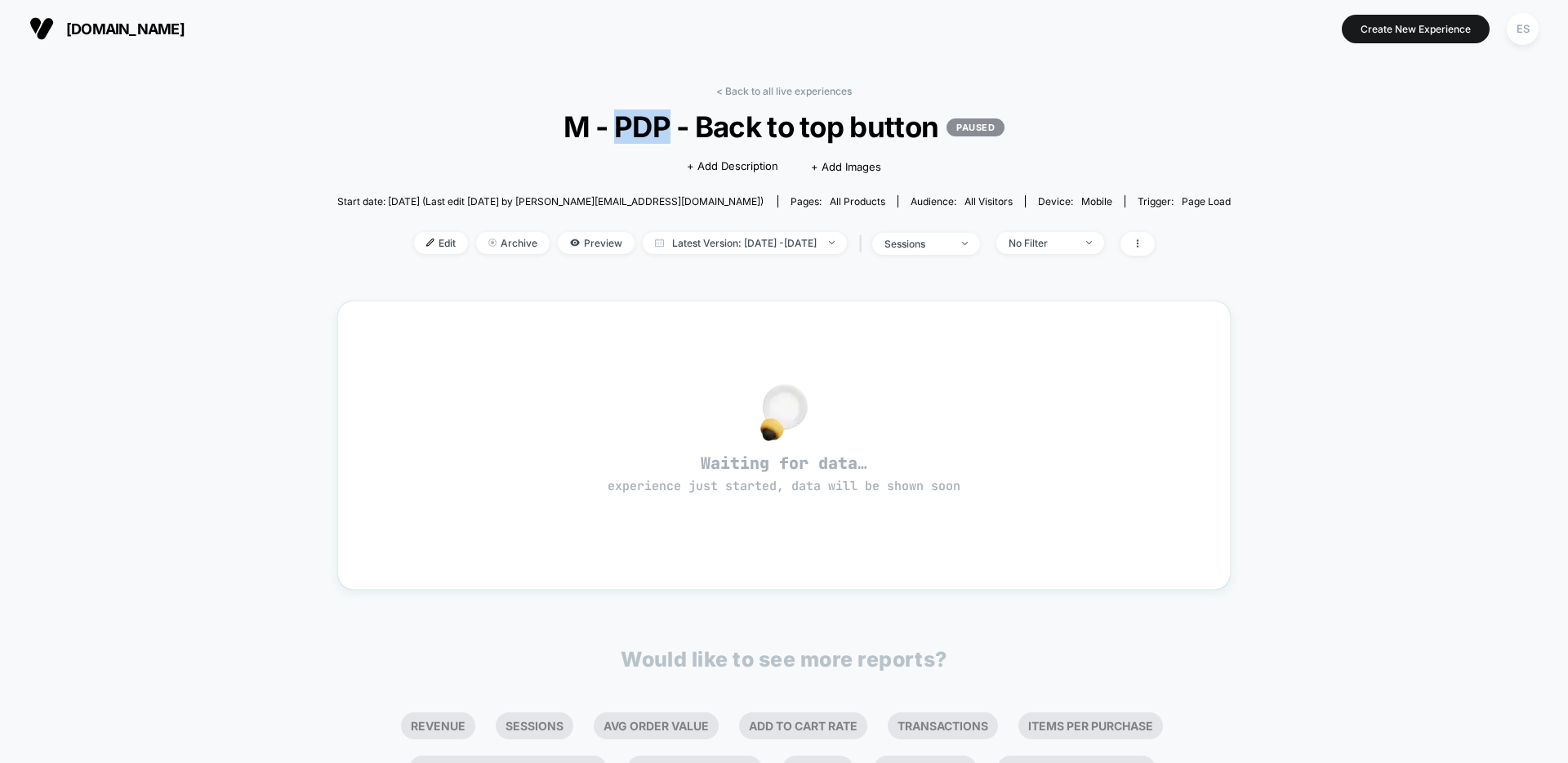 click on "M - PDP - Back to top button PAUSED" at bounding box center [783, 127] 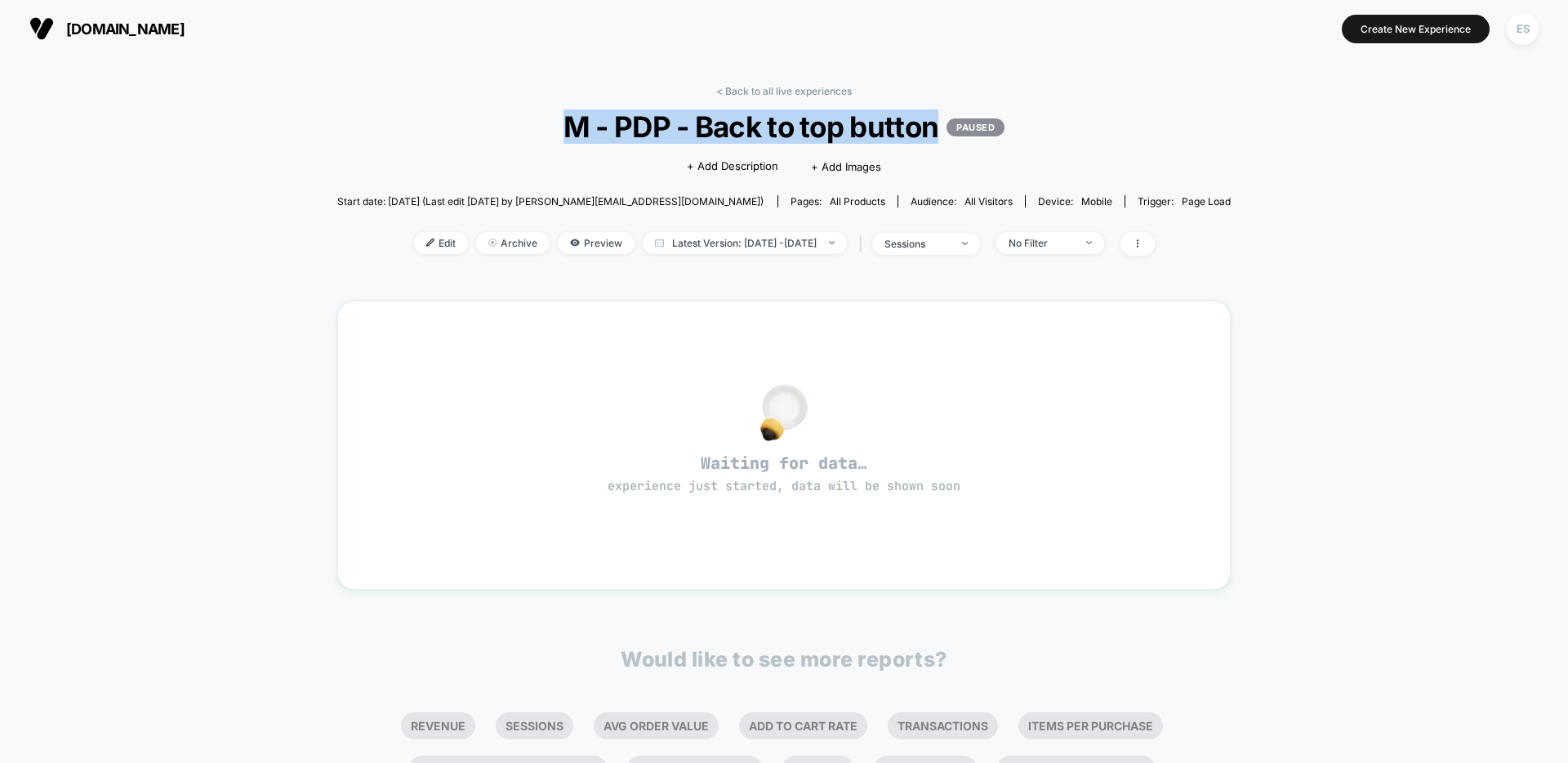 click on "M - PDP - Back to top button PAUSED" at bounding box center [783, 127] 